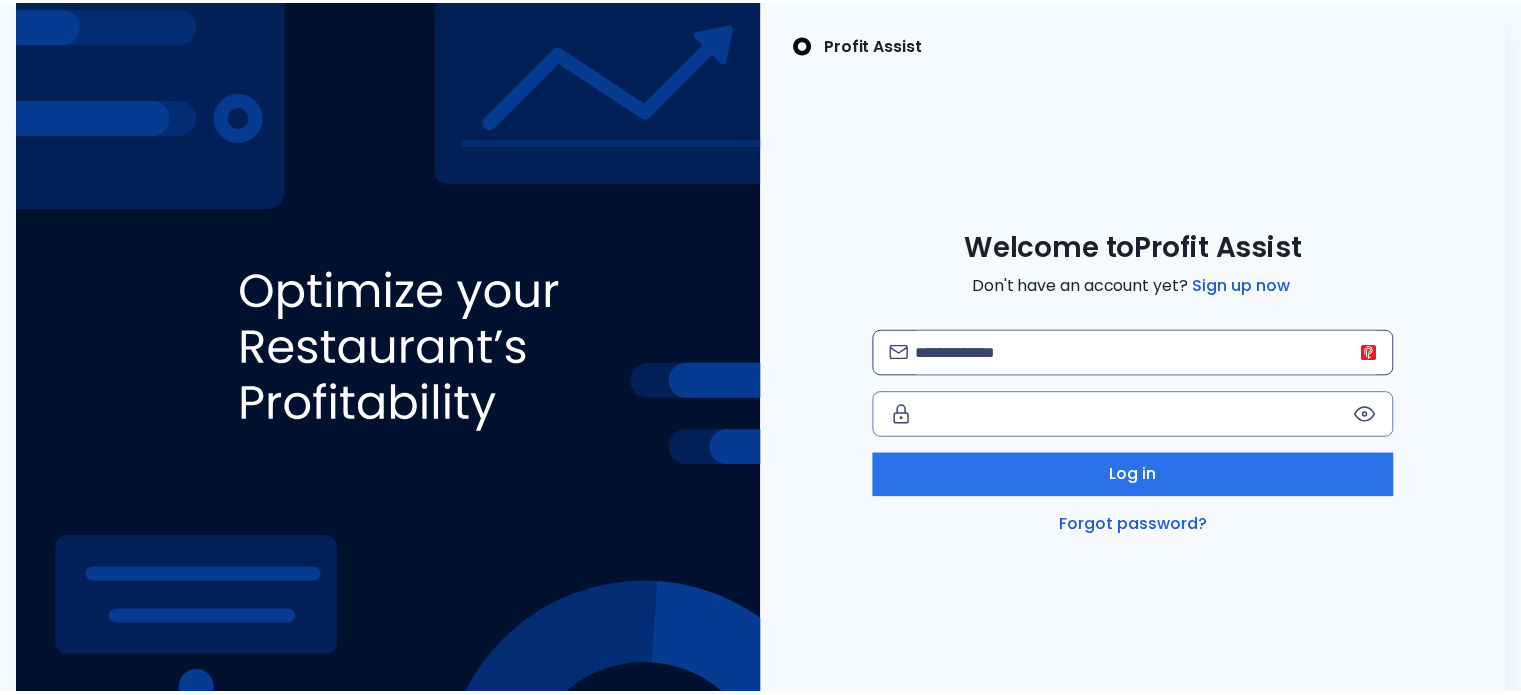 scroll, scrollTop: 0, scrollLeft: 0, axis: both 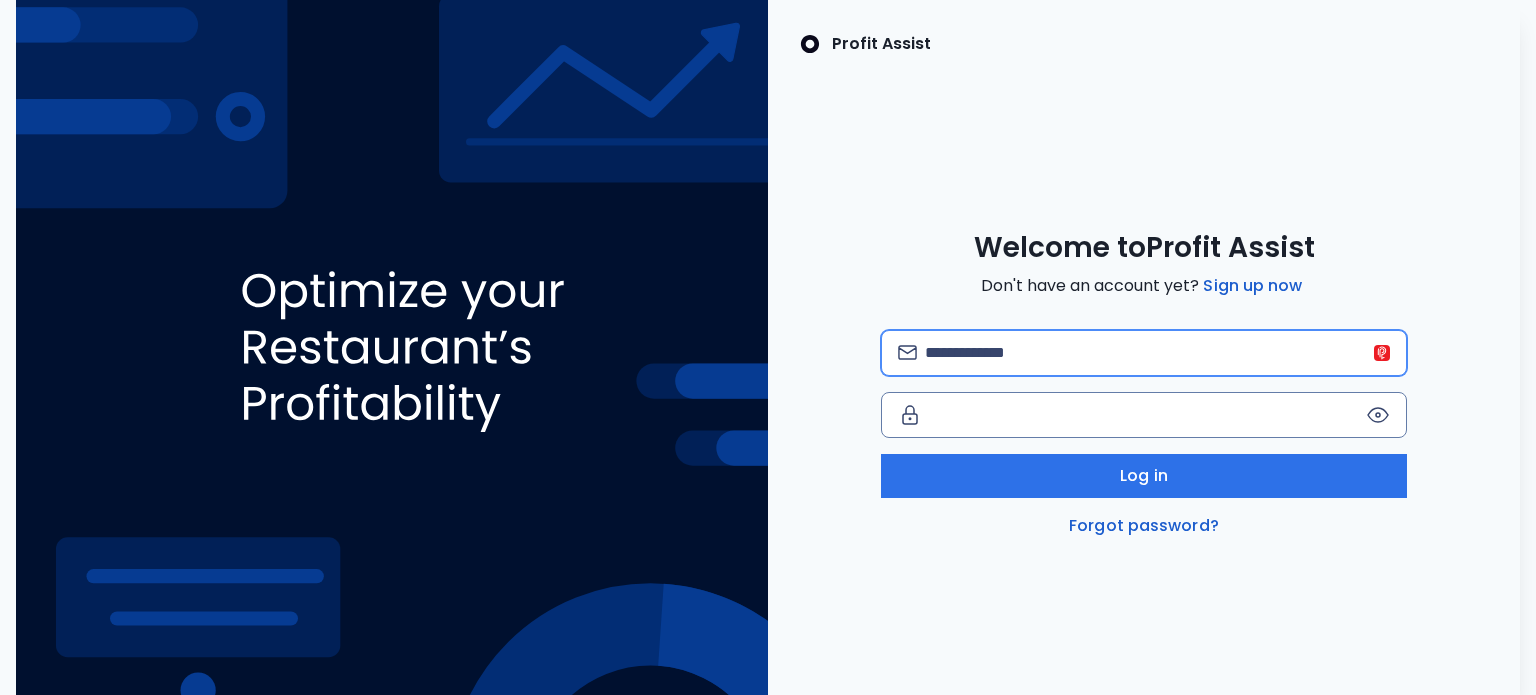 click at bounding box center (1158, 353) 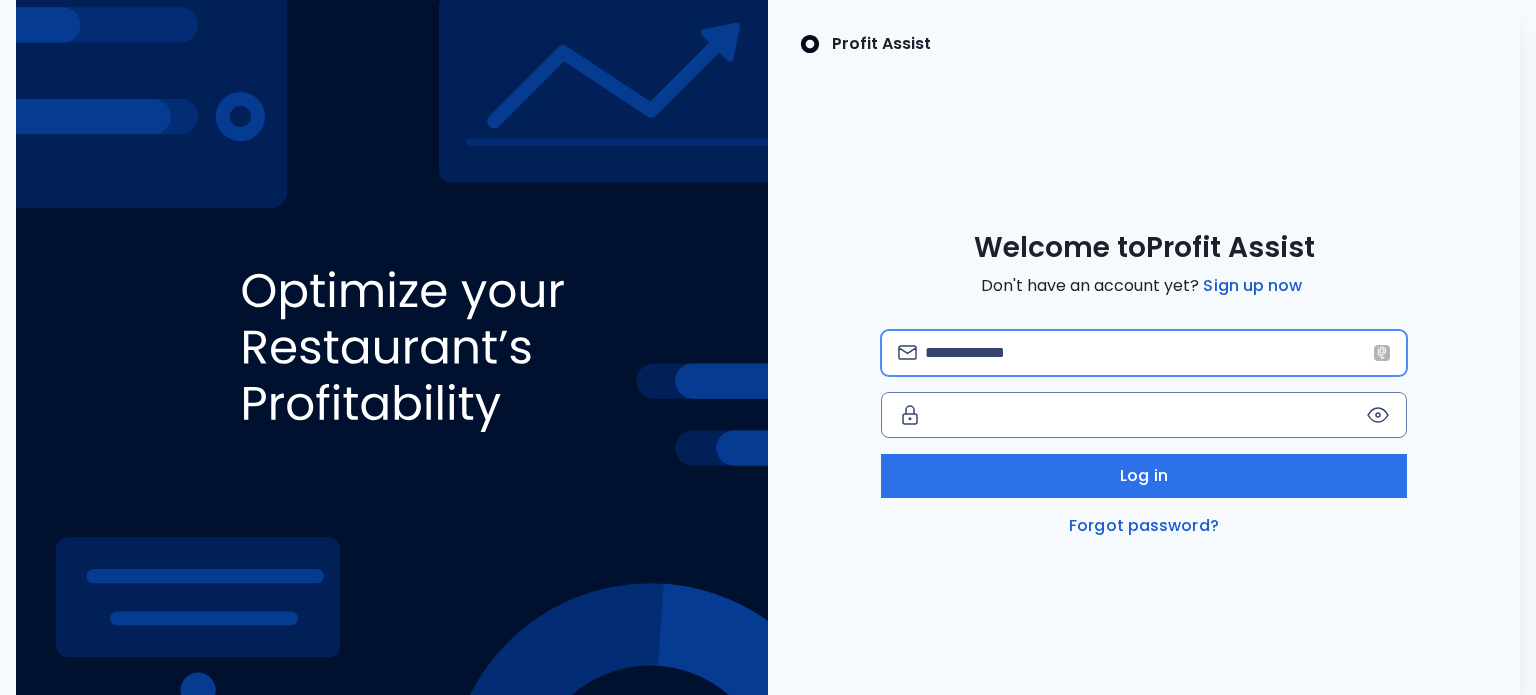 type on "**********" 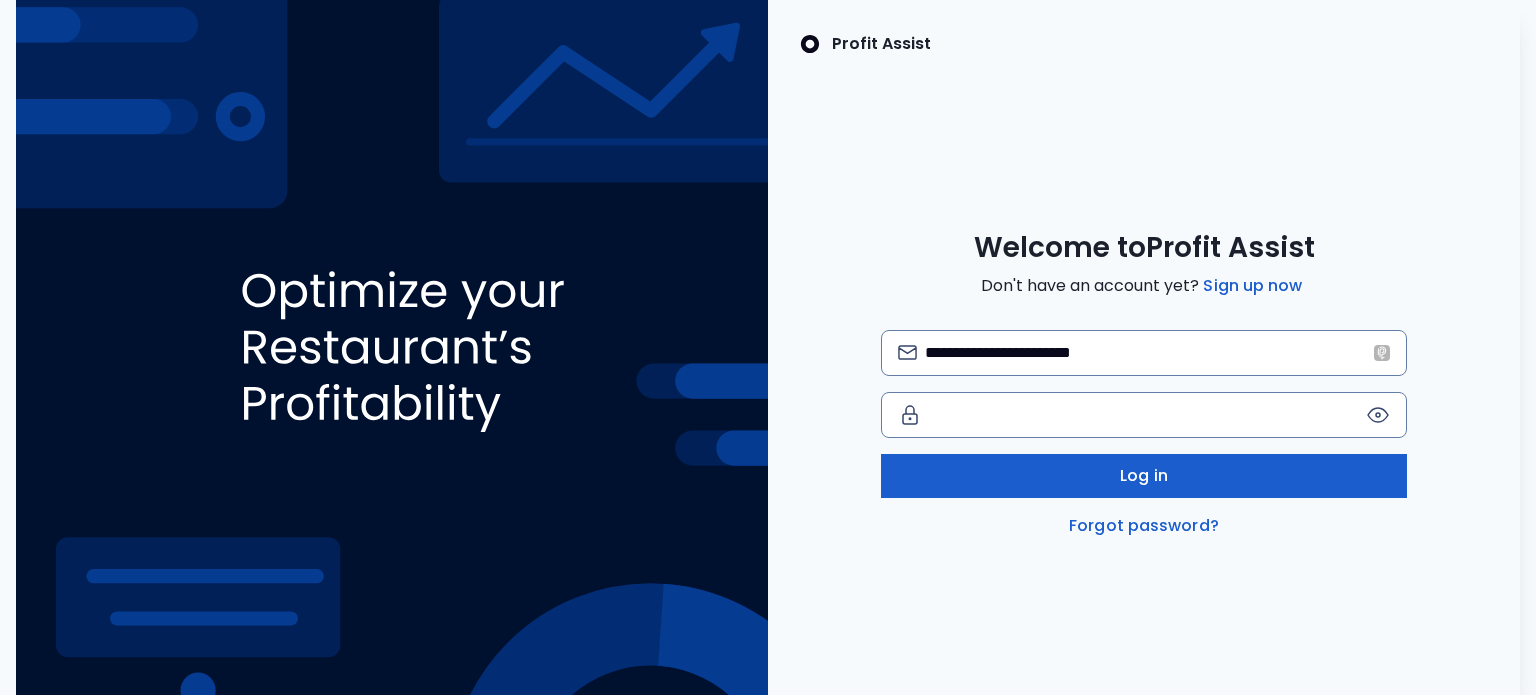 click on "Log in" at bounding box center (1144, 476) 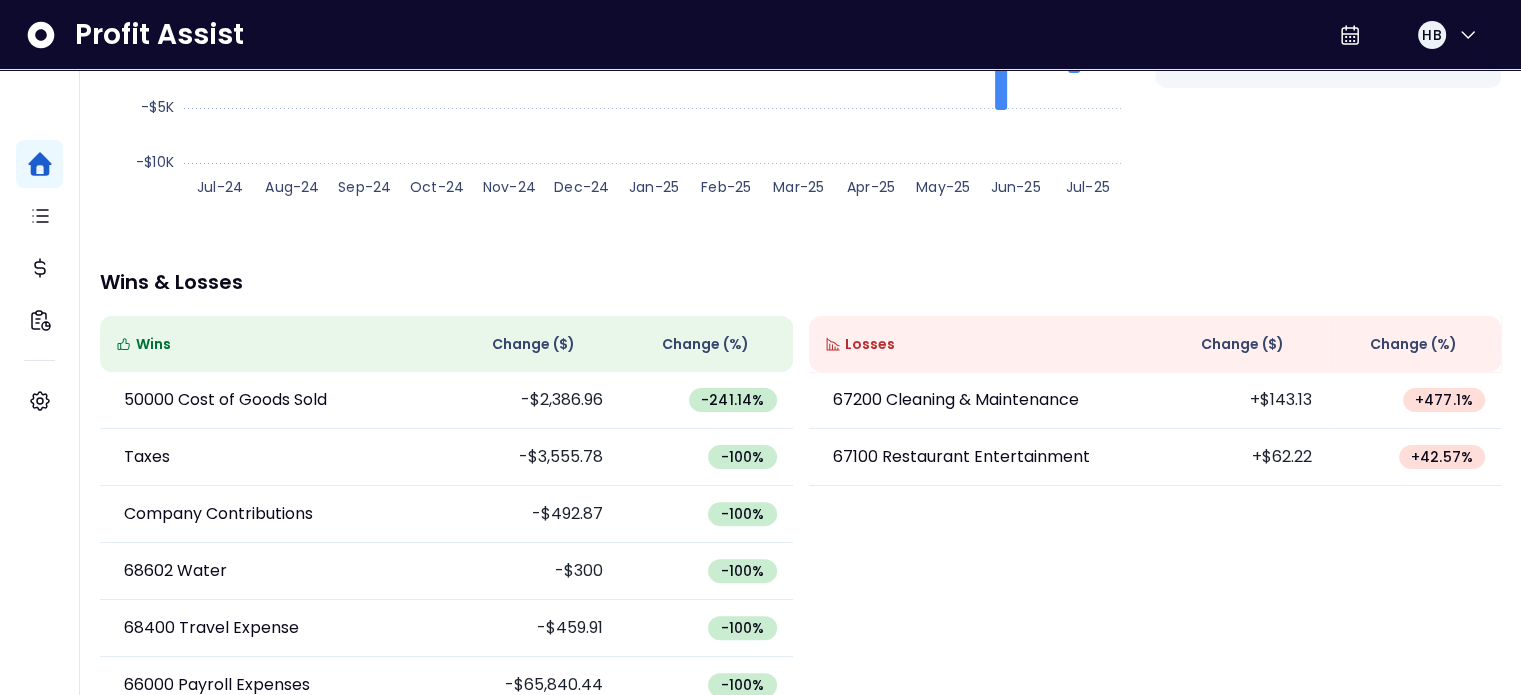 scroll, scrollTop: 500, scrollLeft: 0, axis: vertical 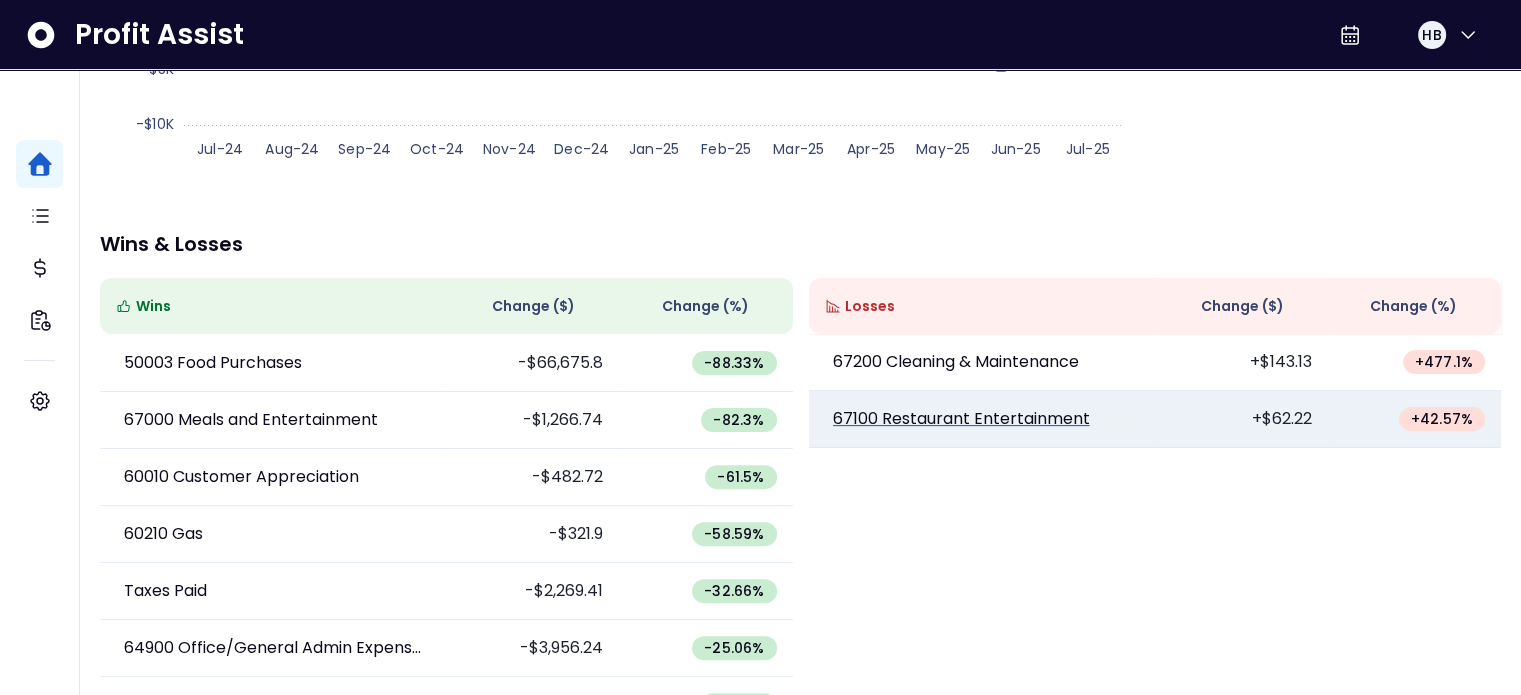 click on "67100 Restaurant Entertainment" at bounding box center [961, 419] 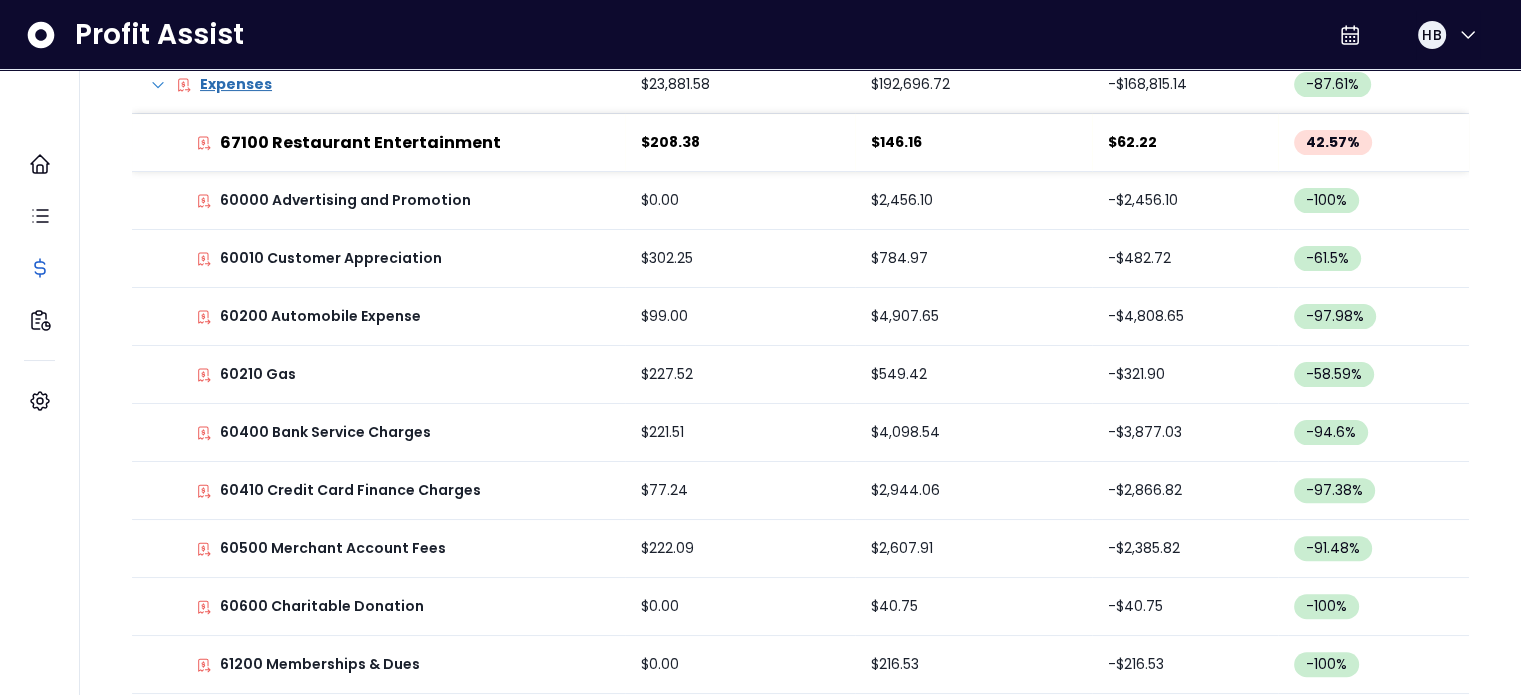 scroll, scrollTop: 0, scrollLeft: 0, axis: both 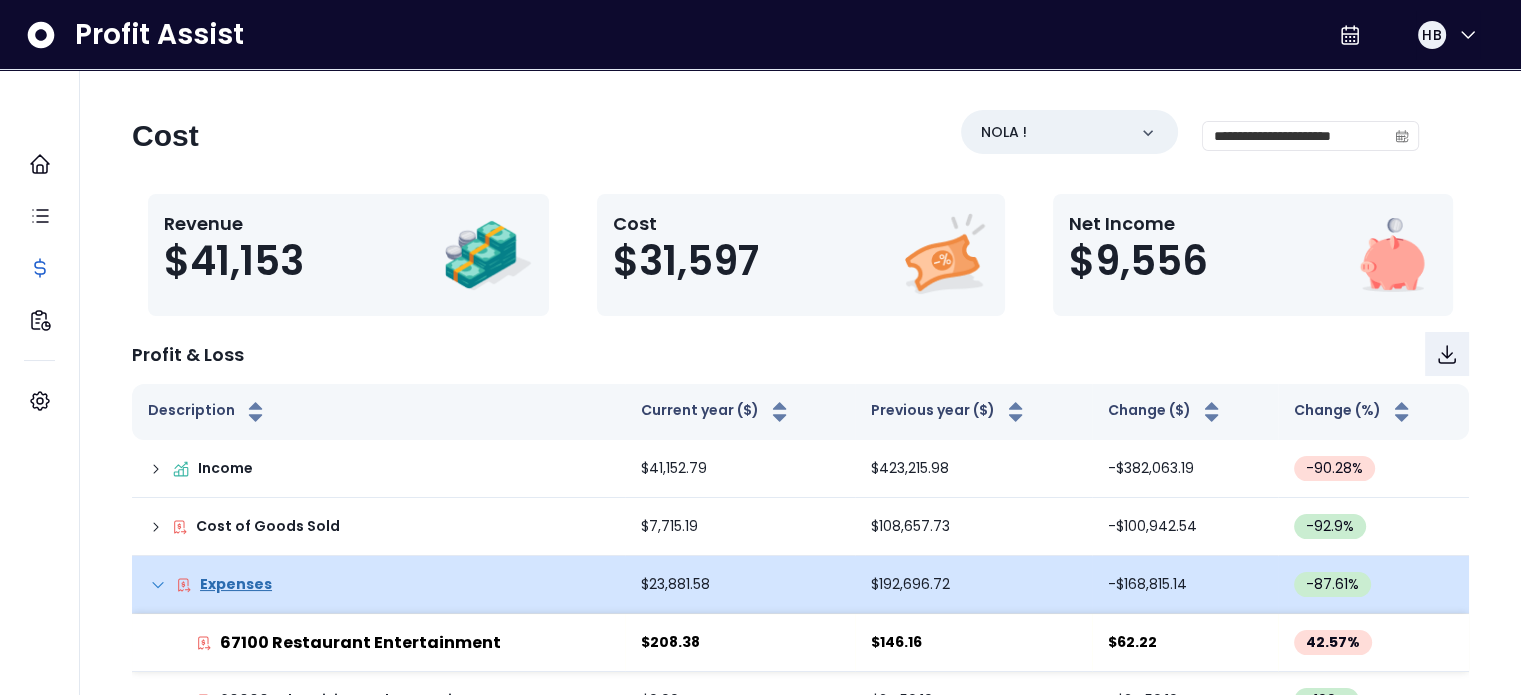 click on "Expenses" at bounding box center [378, 584] 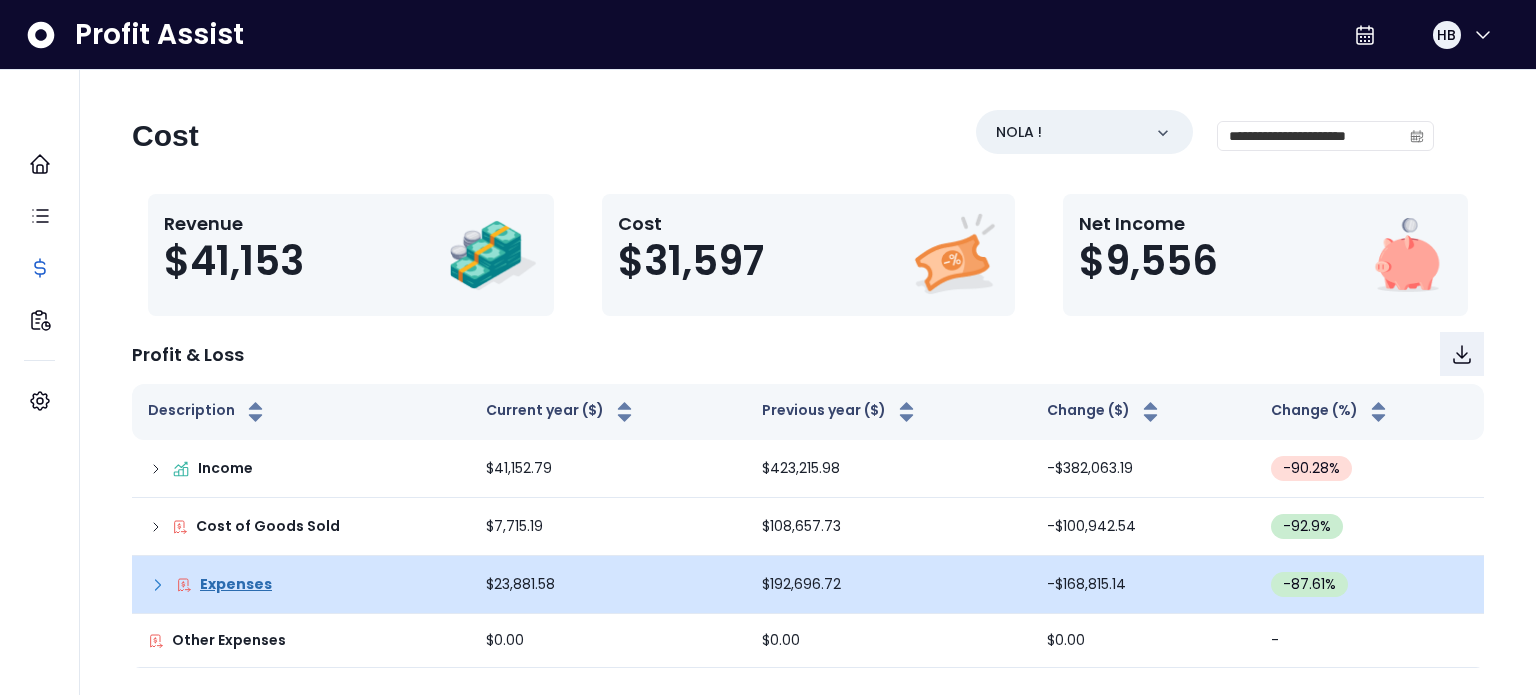 click on "Expenses" at bounding box center [236, 584] 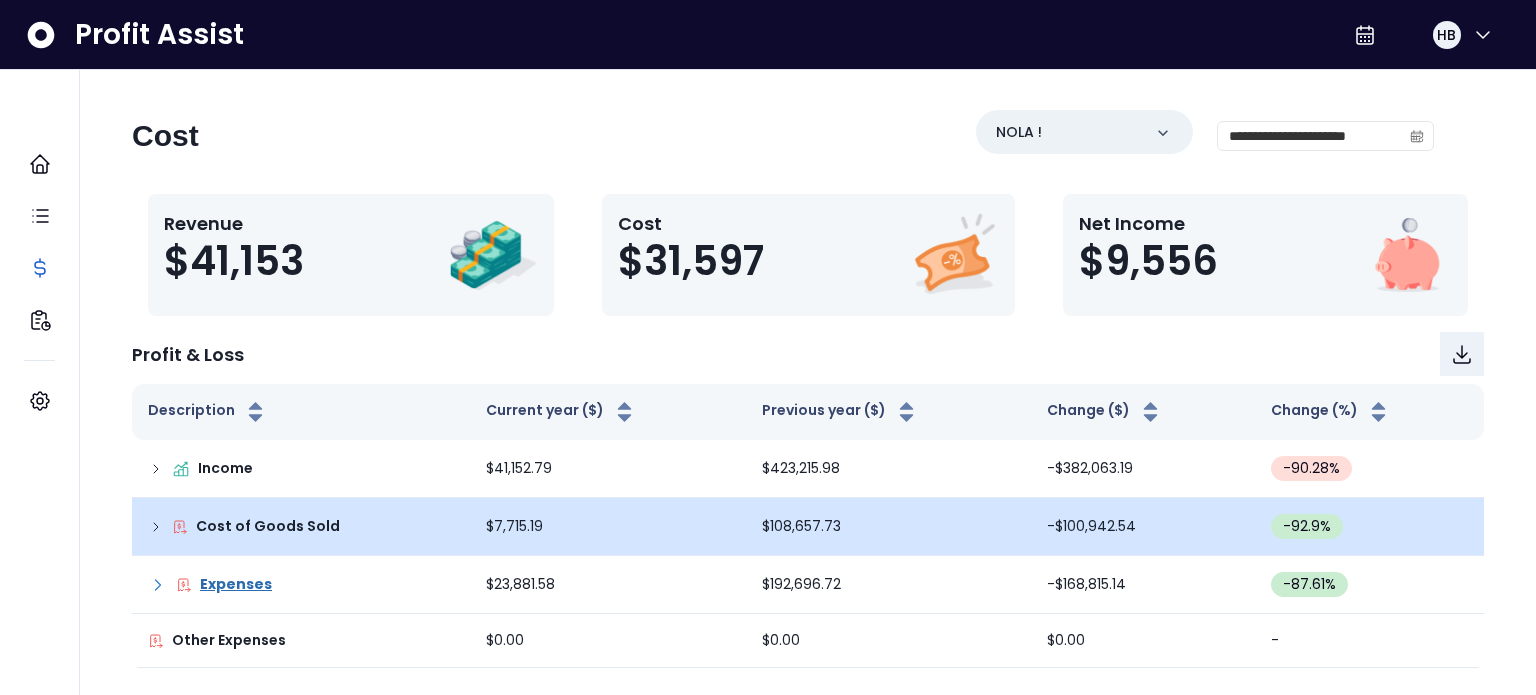 click on "Cost of Goods Sold" at bounding box center [301, 527] 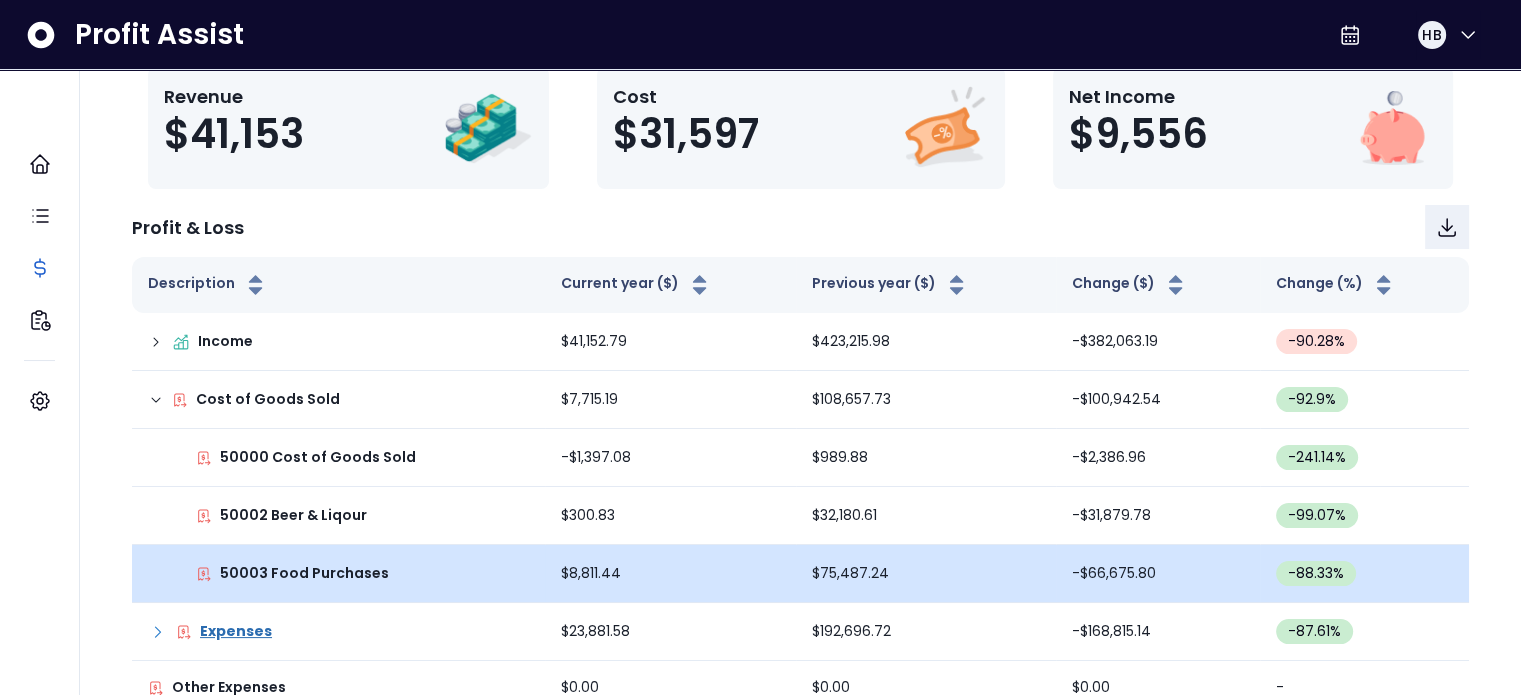 scroll, scrollTop: 165, scrollLeft: 0, axis: vertical 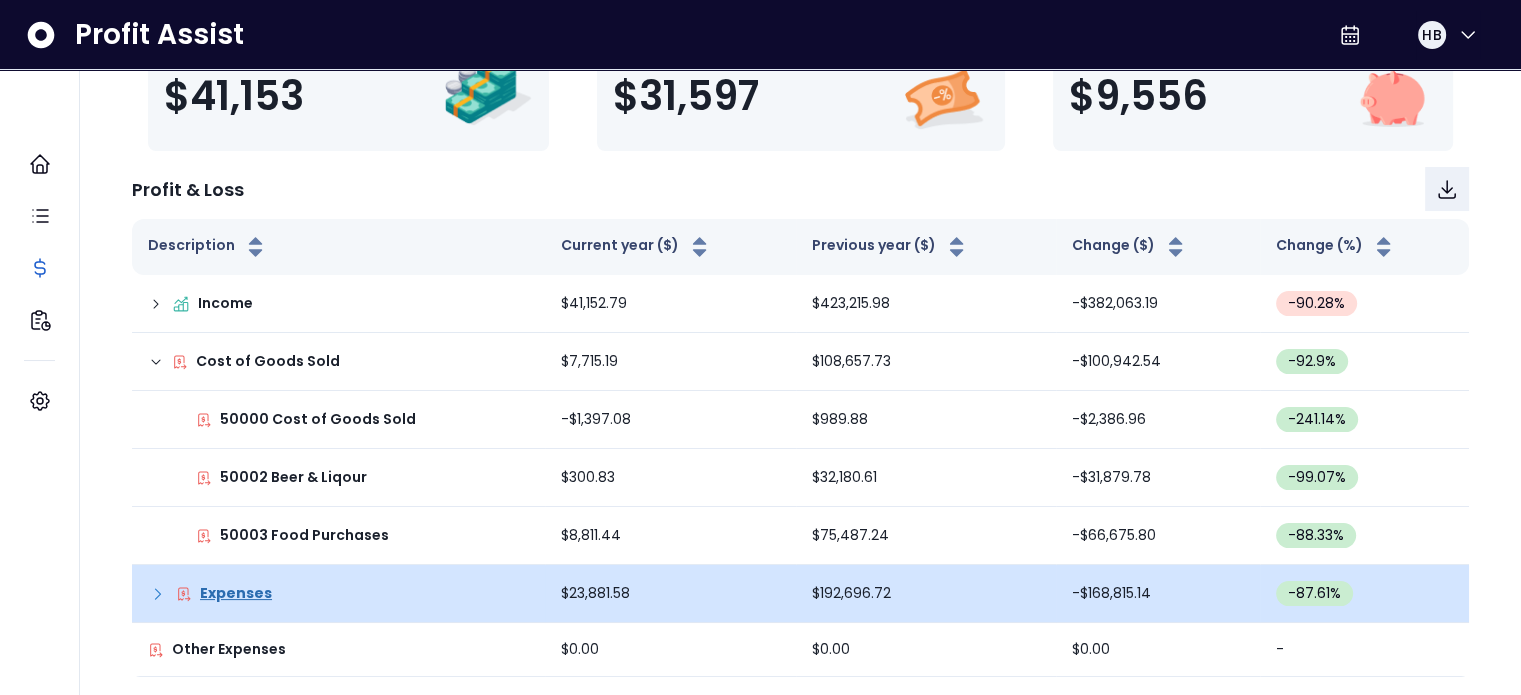 click 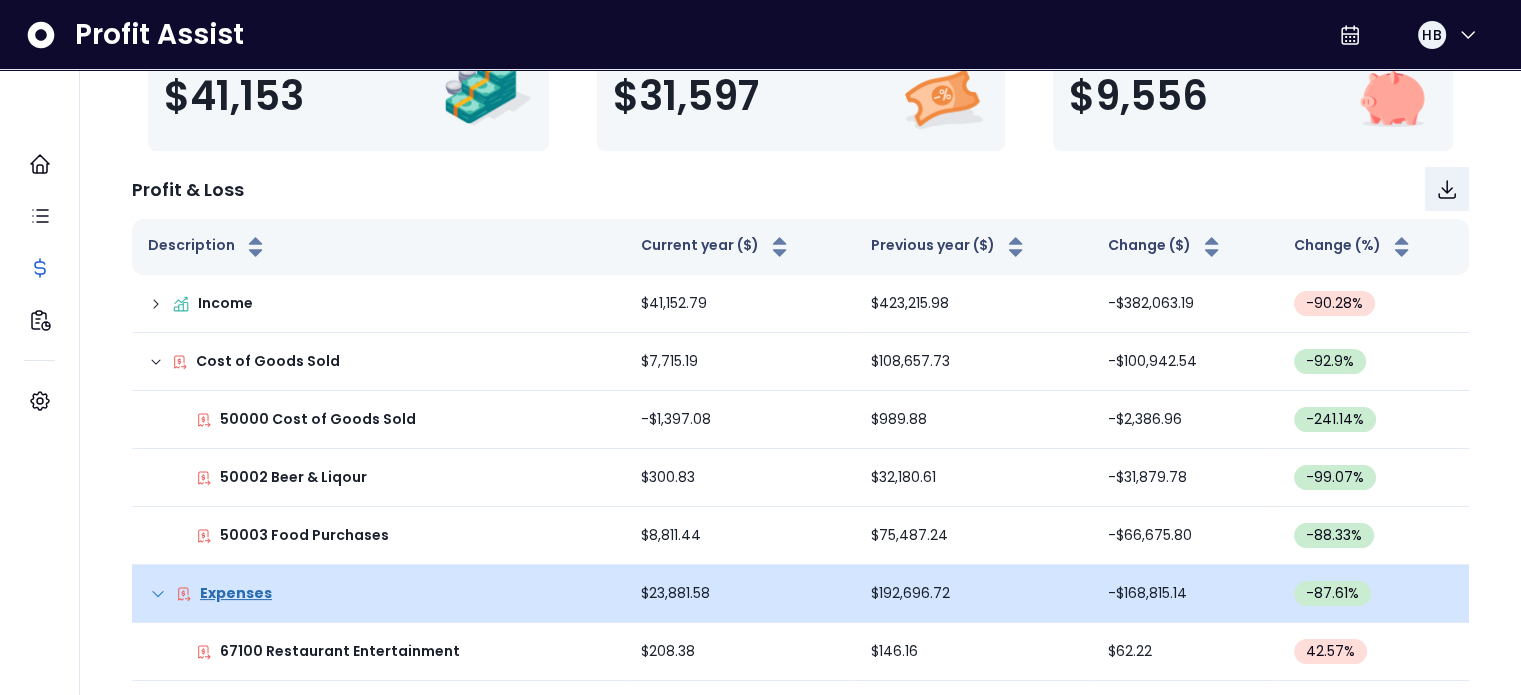 click 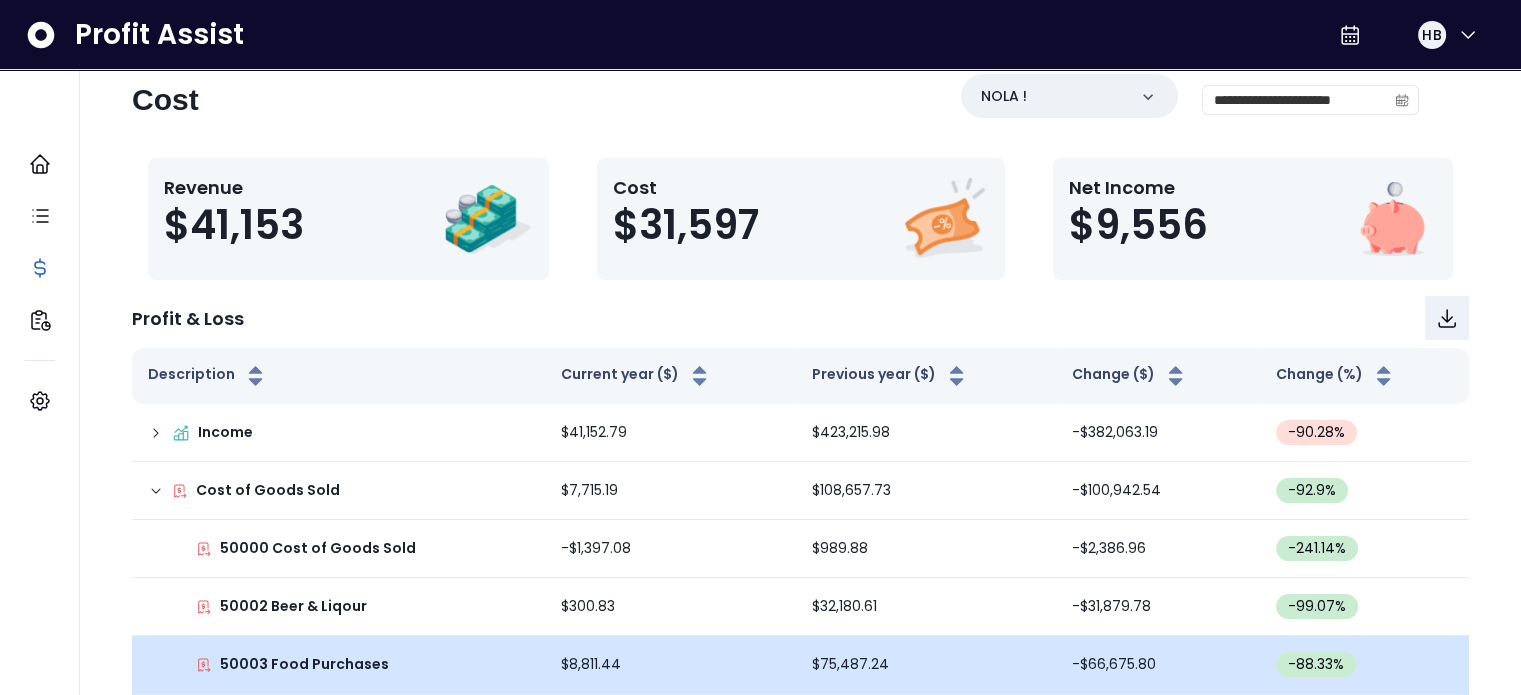scroll, scrollTop: 0, scrollLeft: 0, axis: both 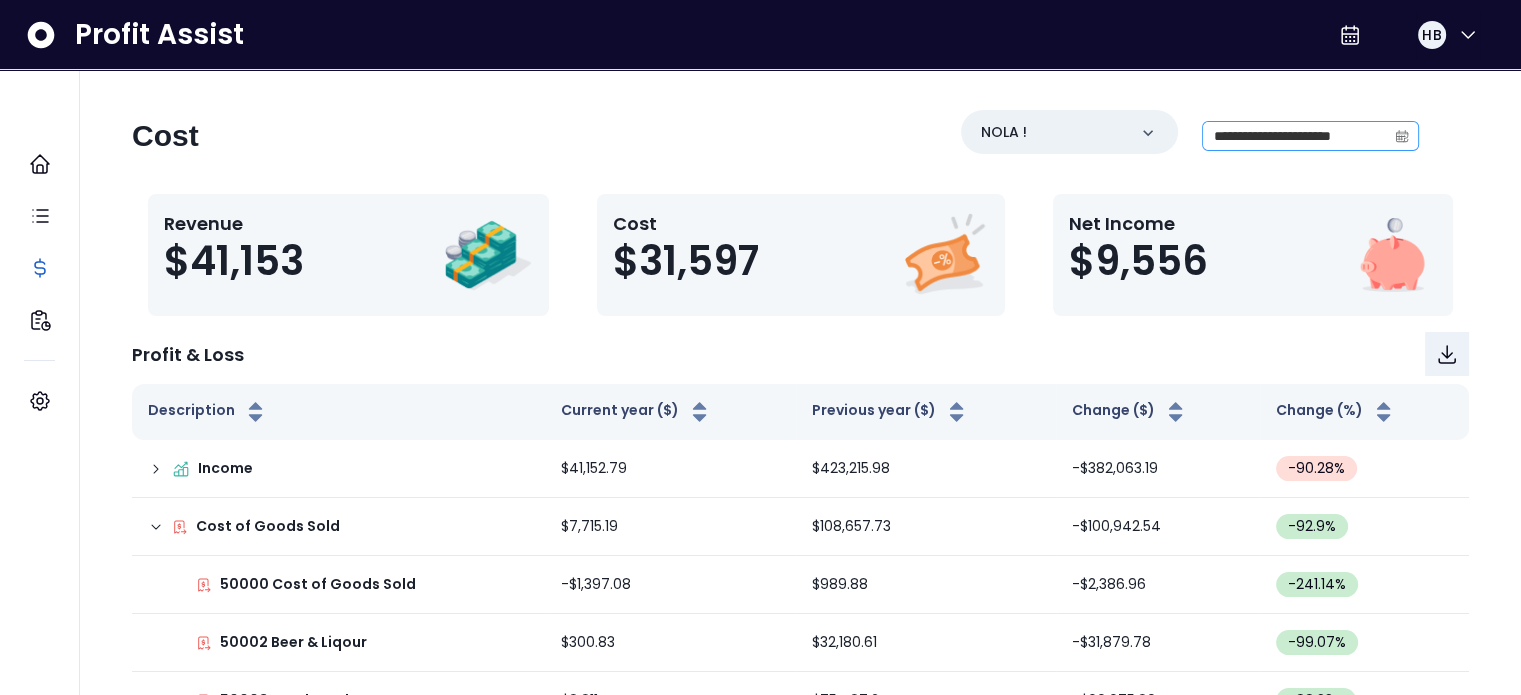 click 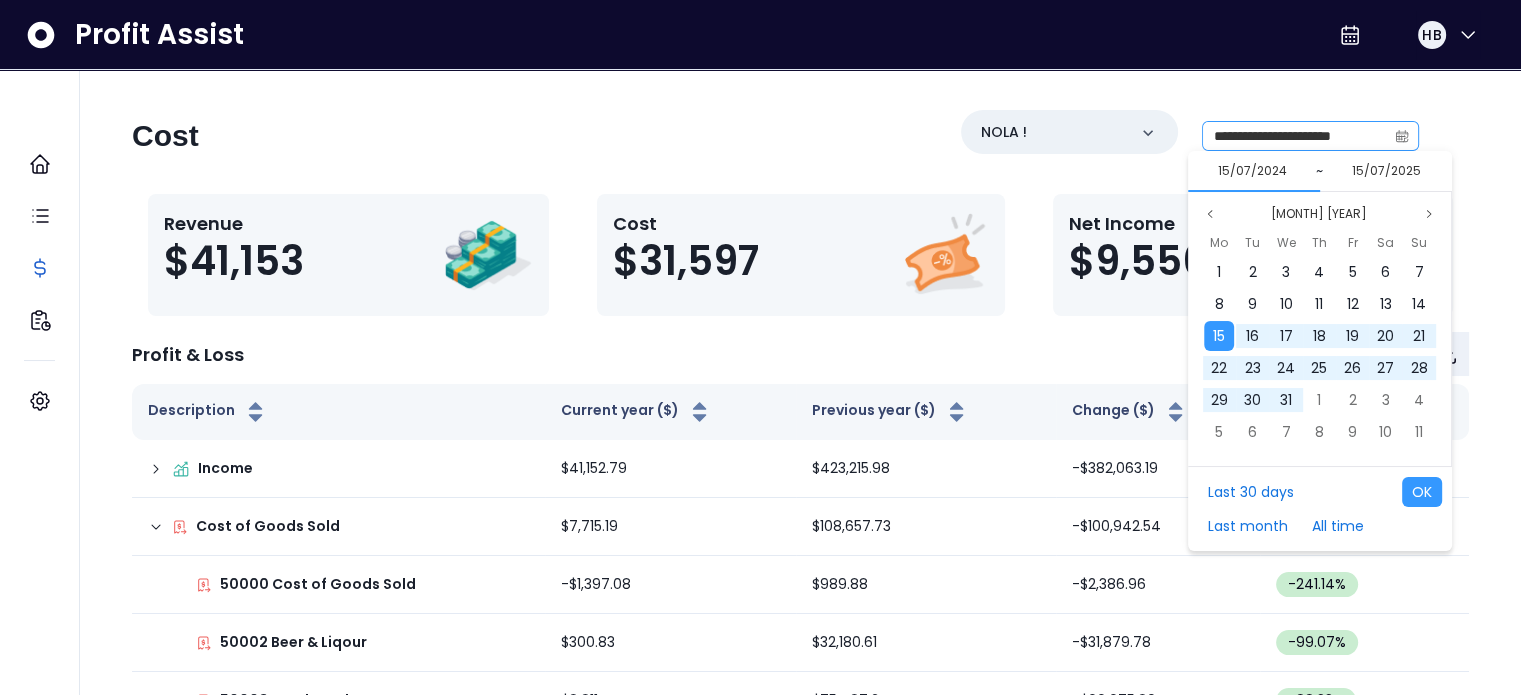 click 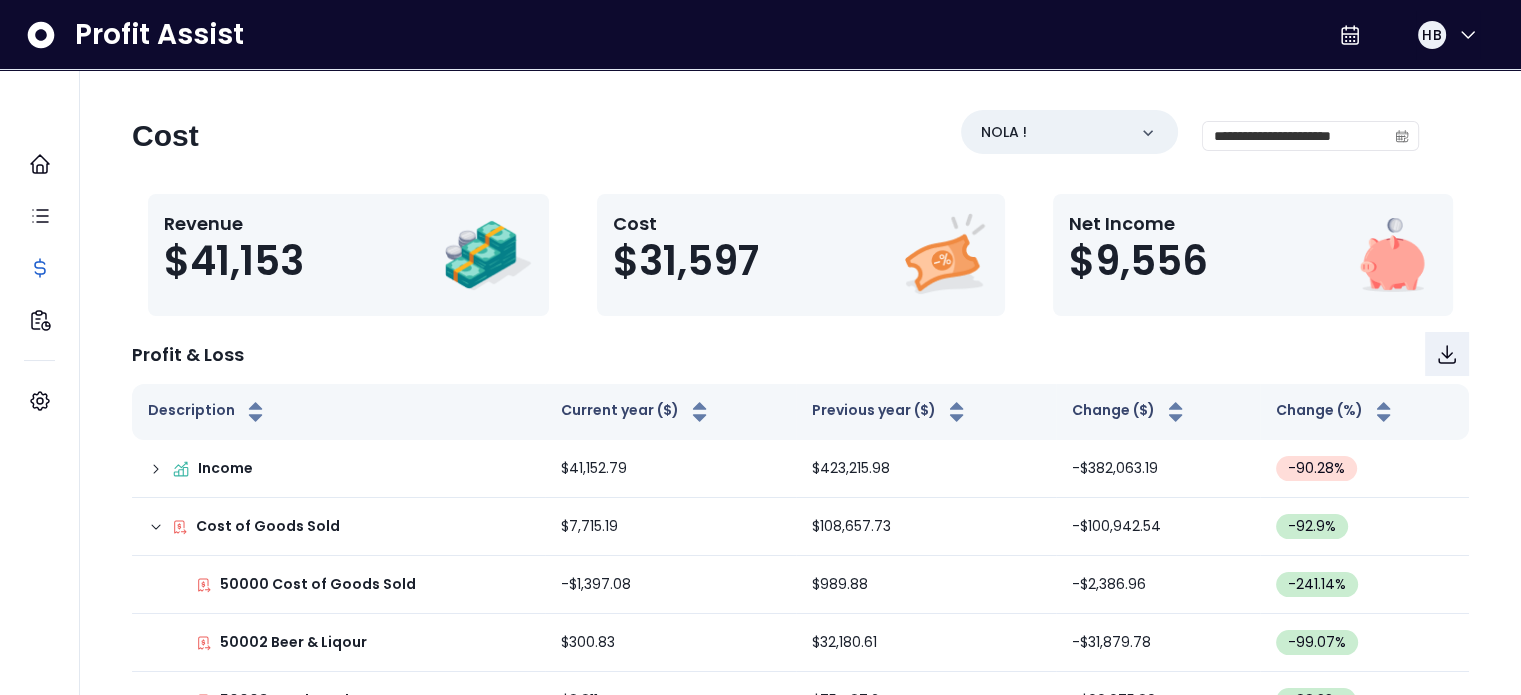 click on "**********" at bounding box center [800, 476] 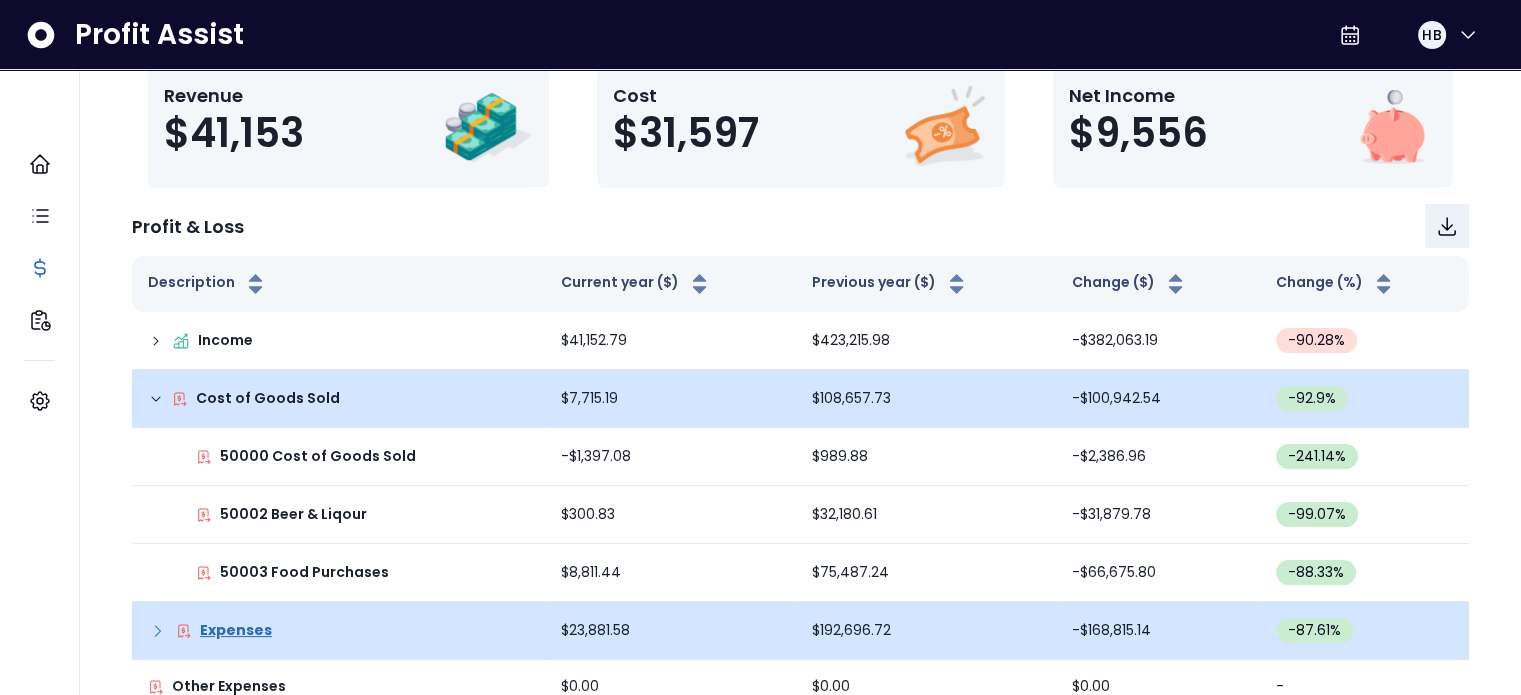 scroll, scrollTop: 165, scrollLeft: 0, axis: vertical 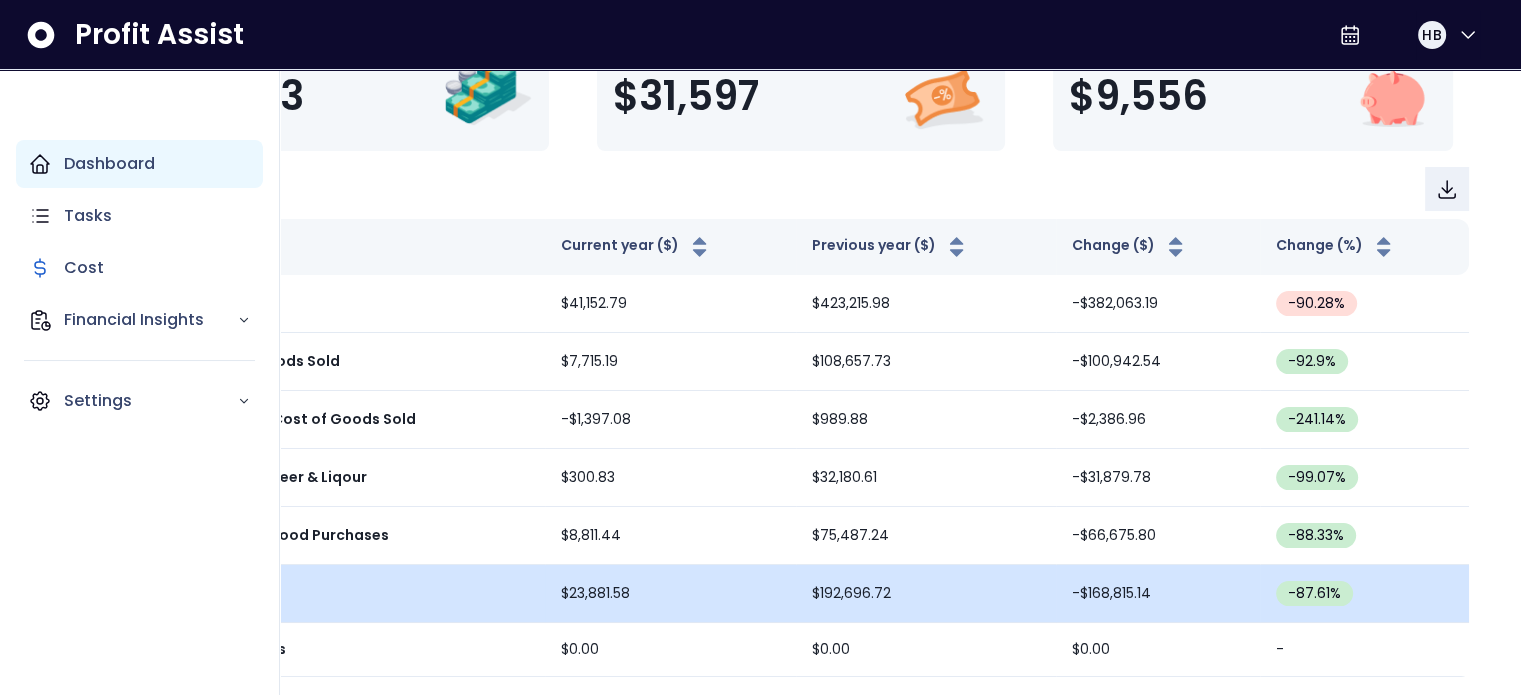 click on "Dashboard" at bounding box center (109, 164) 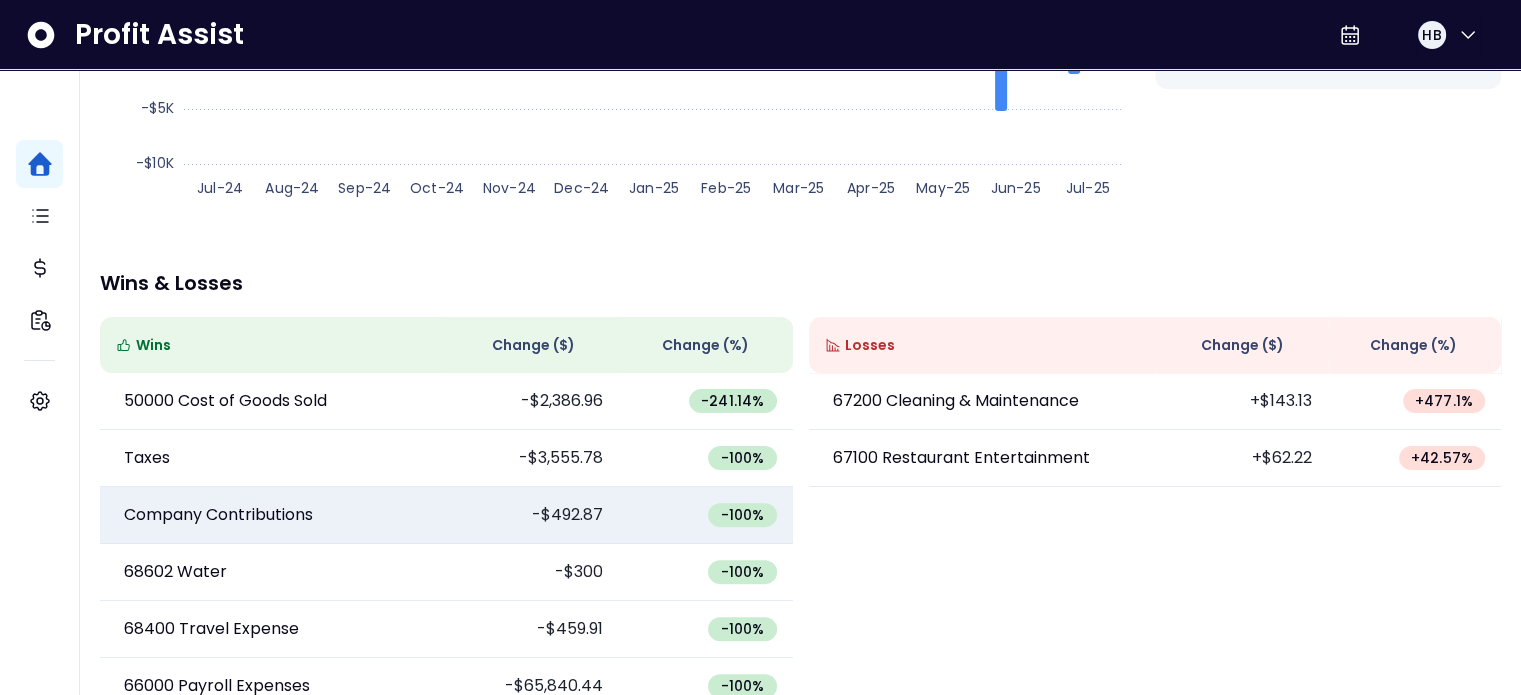 scroll, scrollTop: 559, scrollLeft: 0, axis: vertical 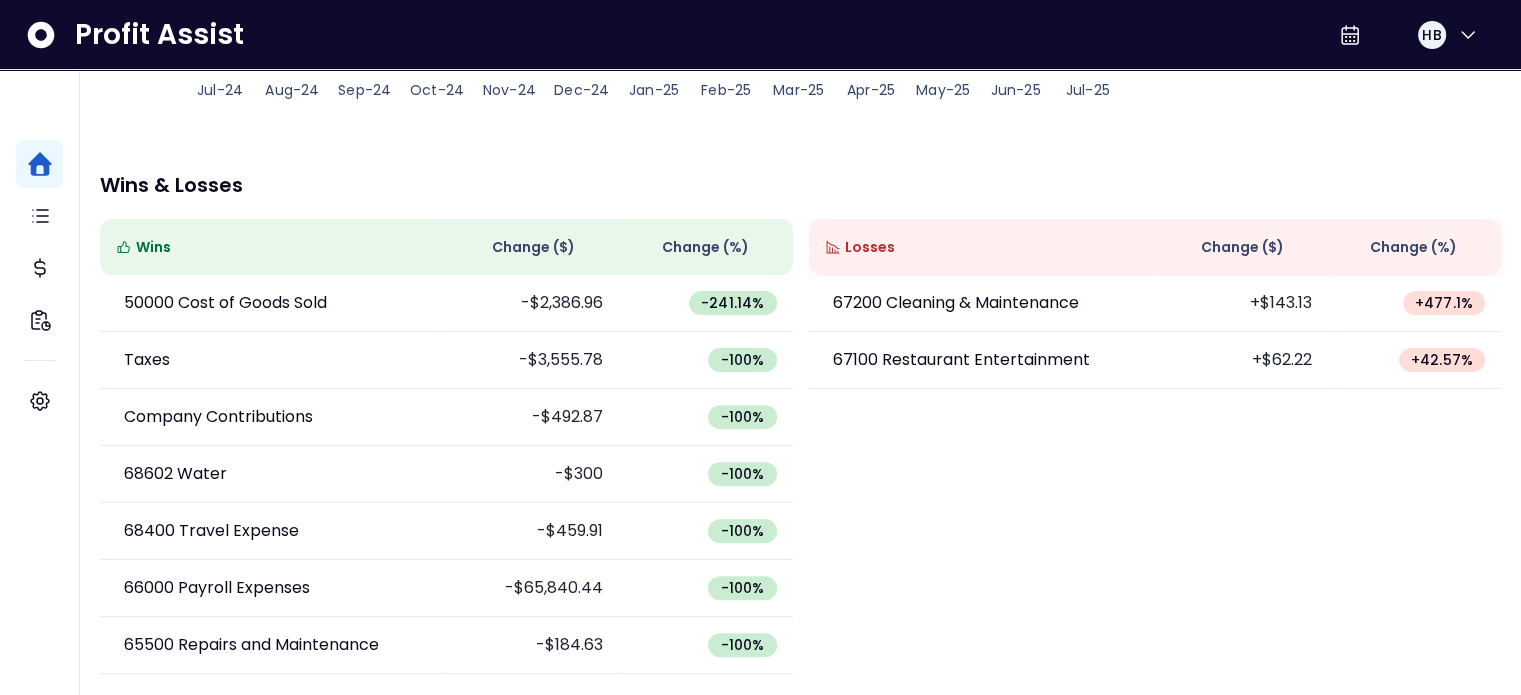 click on "Jan-25" 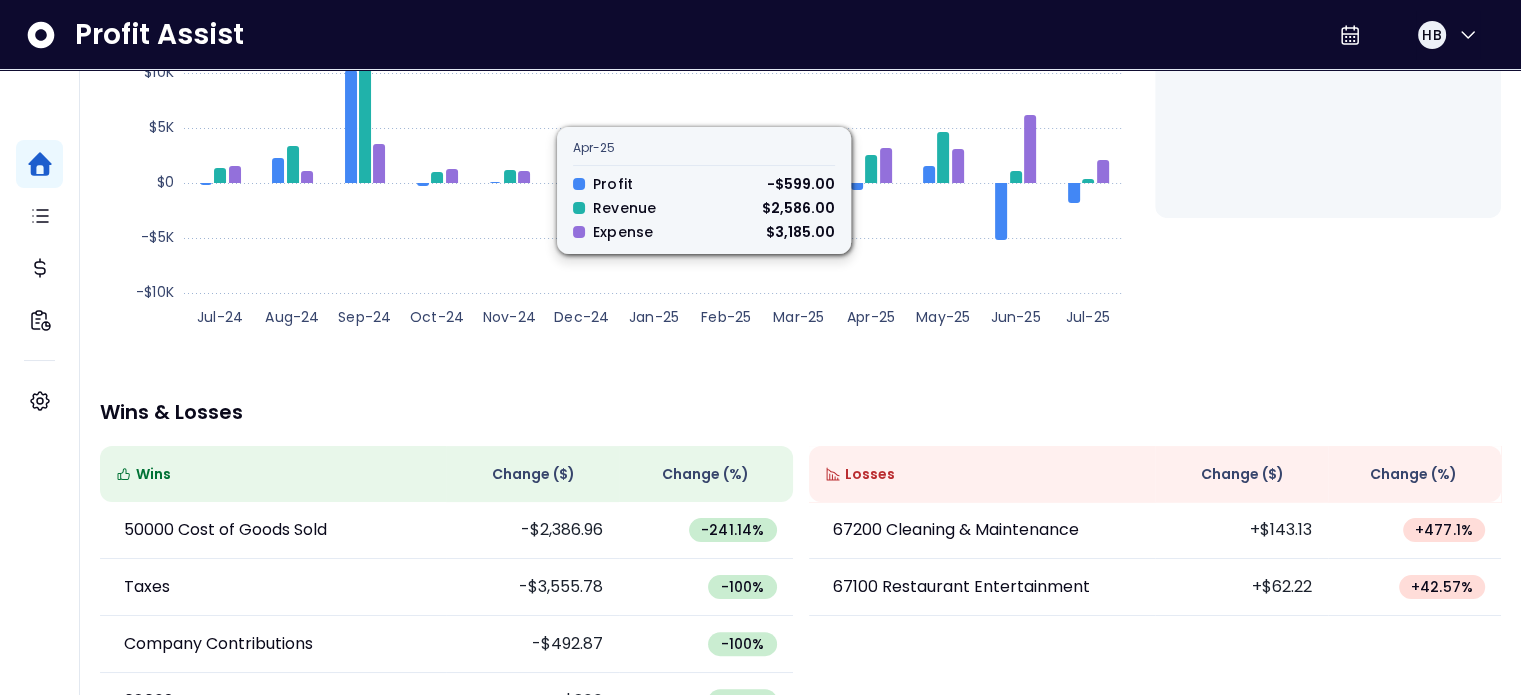 scroll, scrollTop: 0, scrollLeft: 0, axis: both 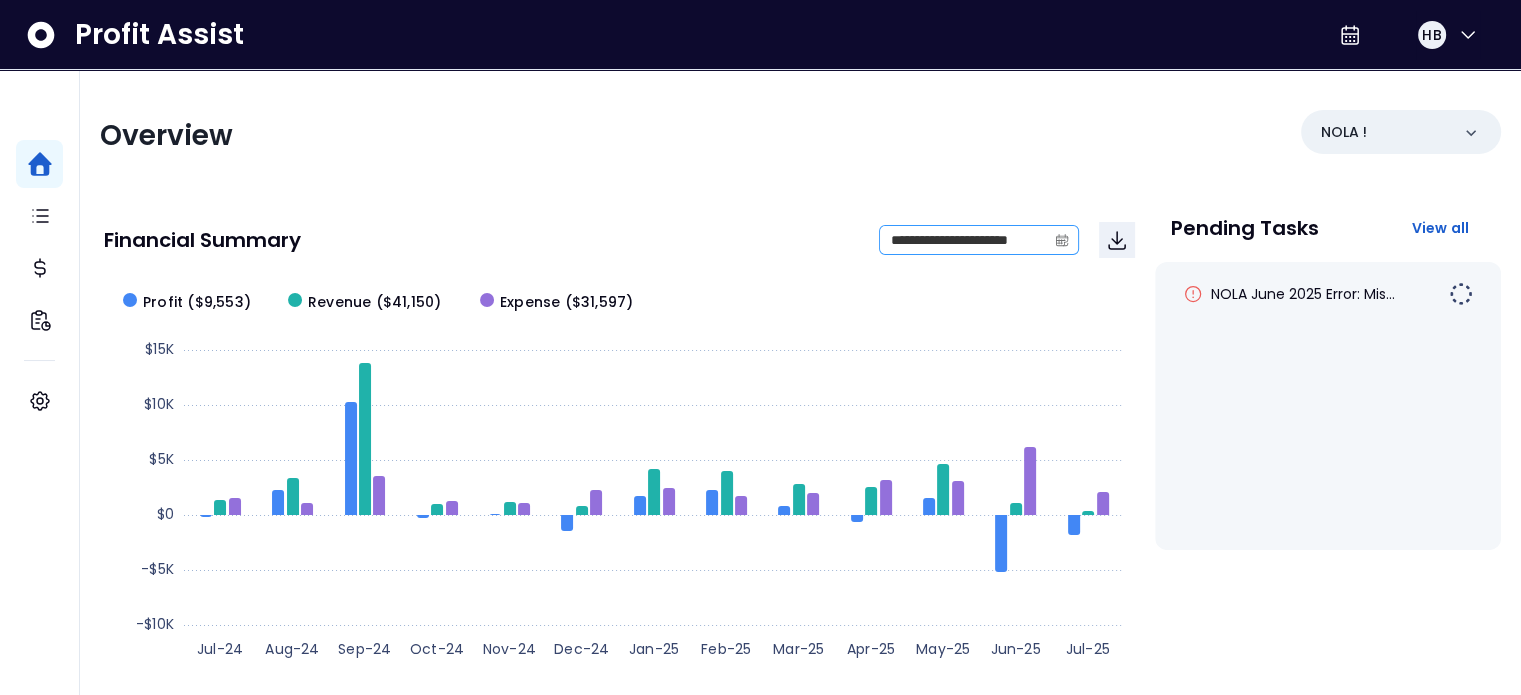 click 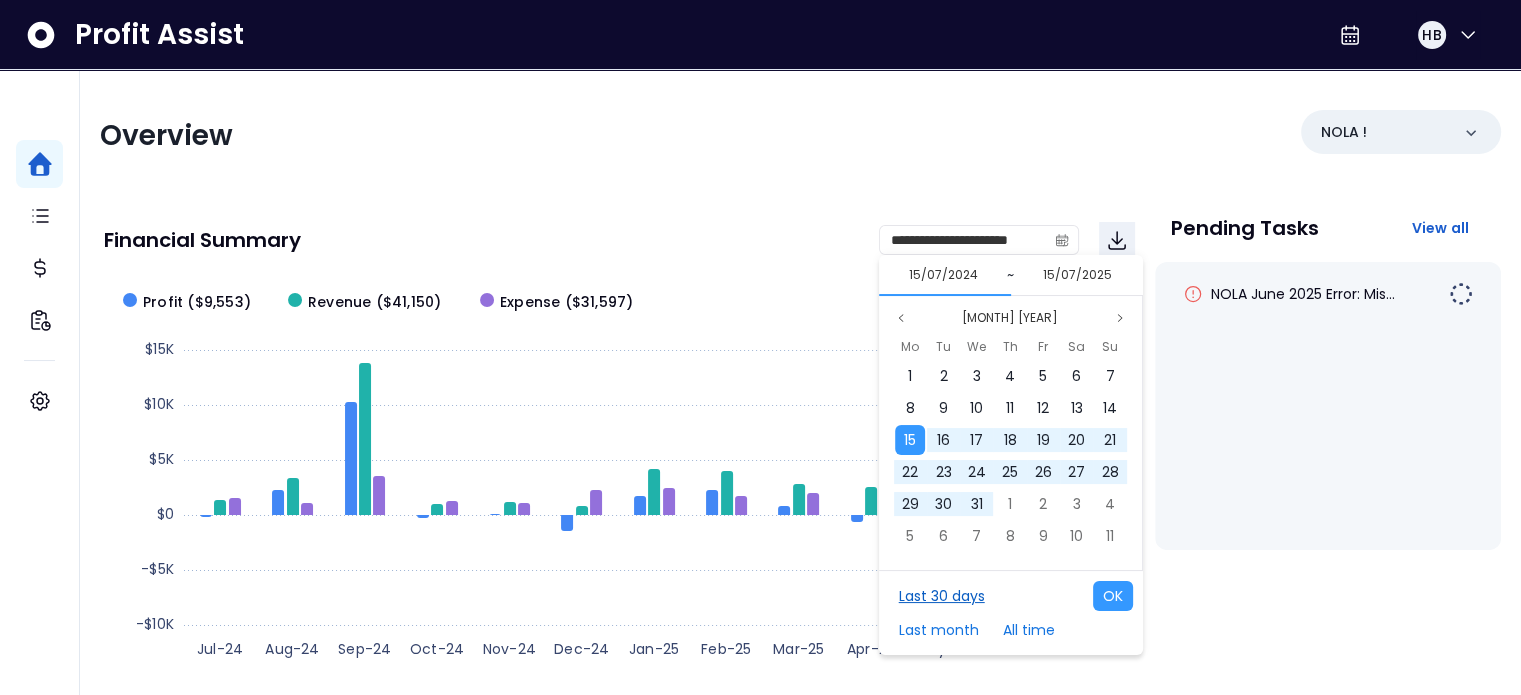 click on "Last 30 days" at bounding box center (942, 596) 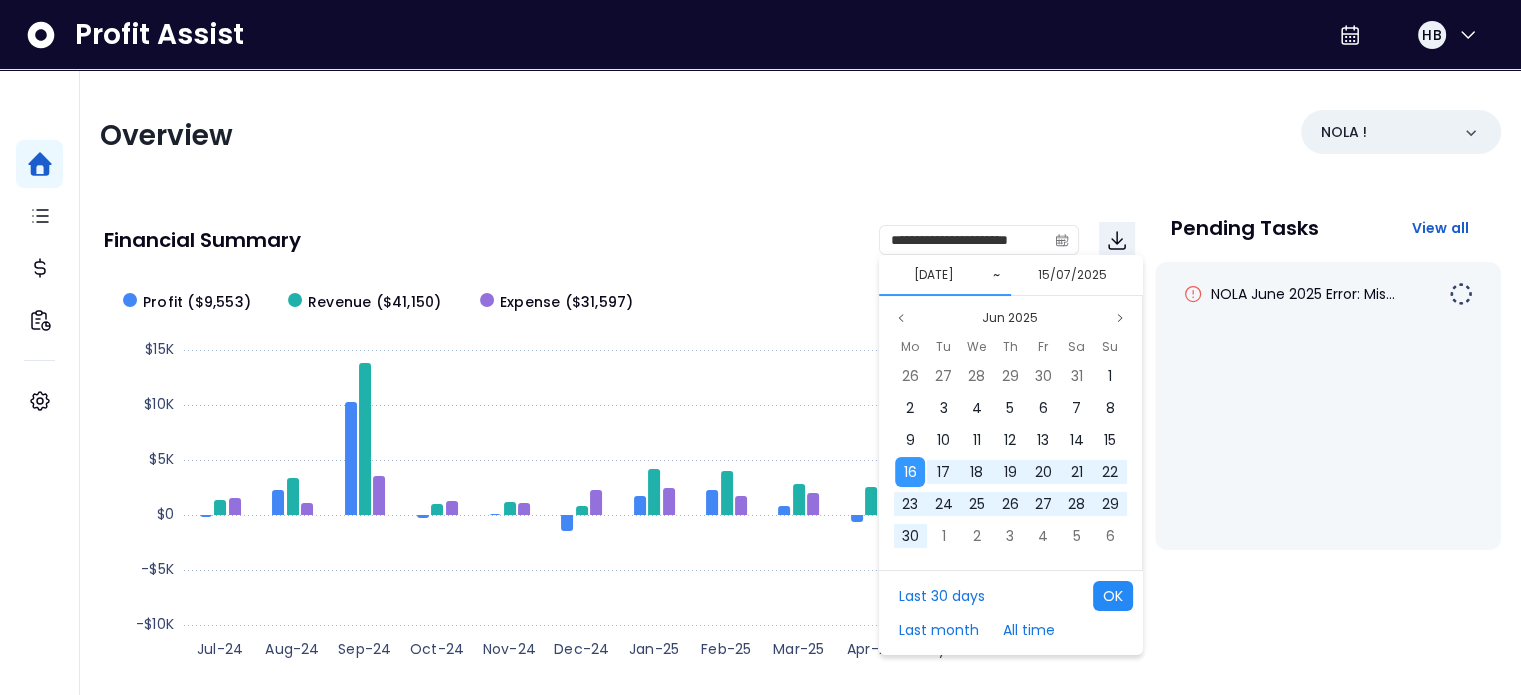 click on "OK" at bounding box center (1113, 596) 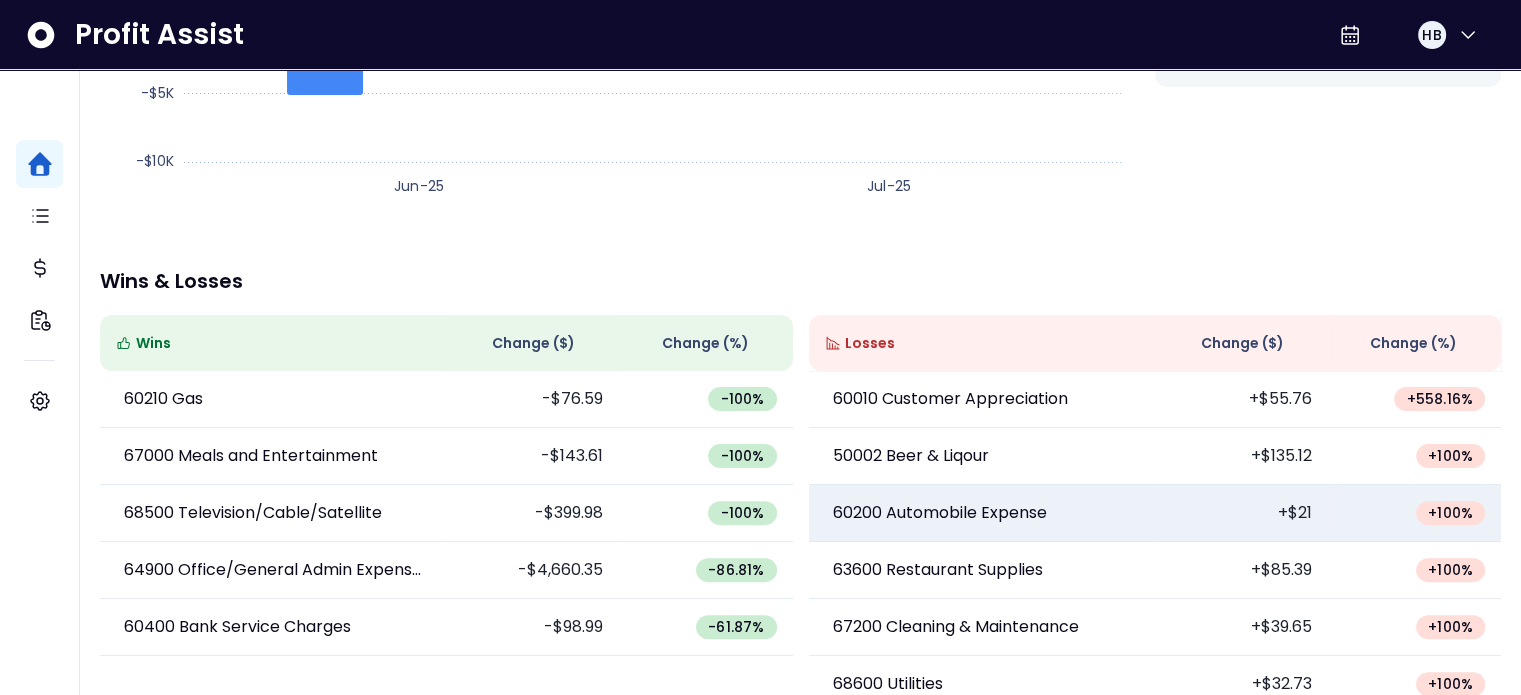 scroll, scrollTop: 500, scrollLeft: 0, axis: vertical 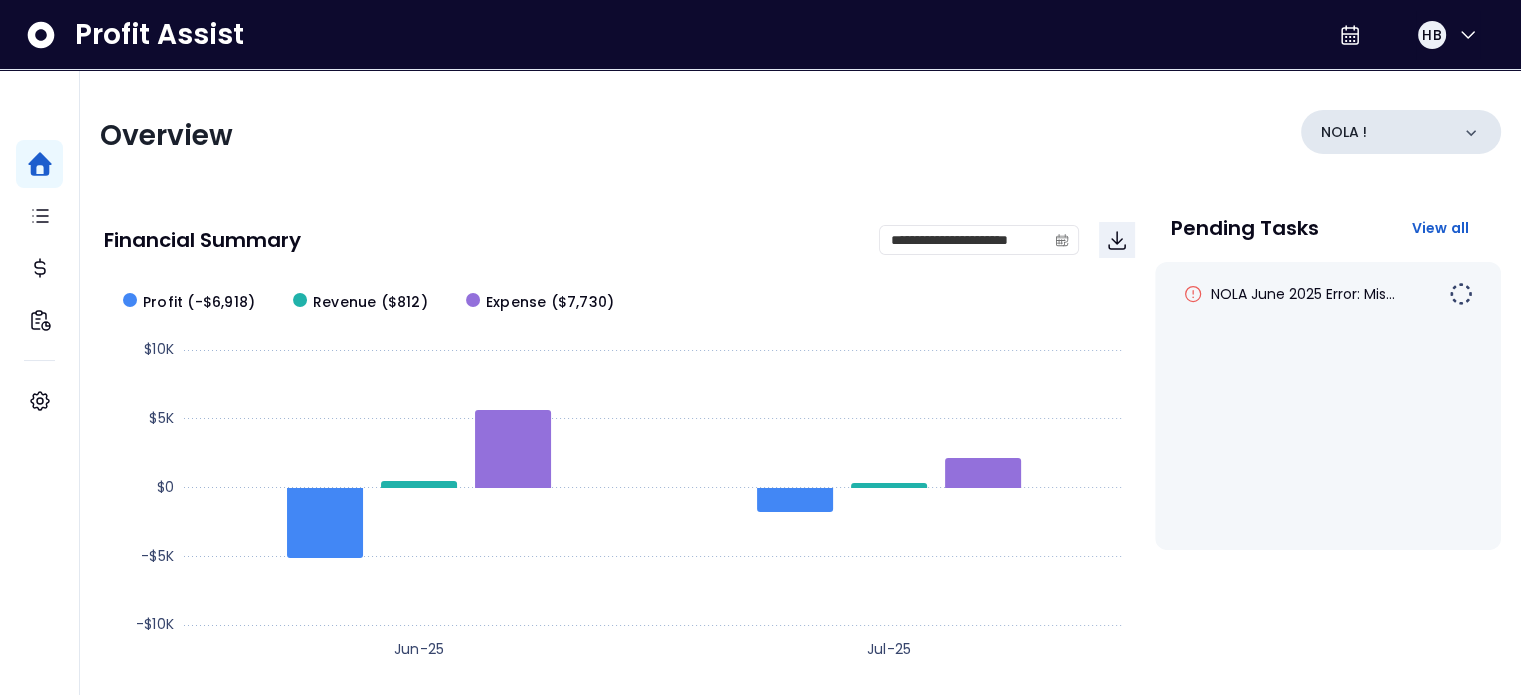 click on "NOLA !" at bounding box center [1401, 132] 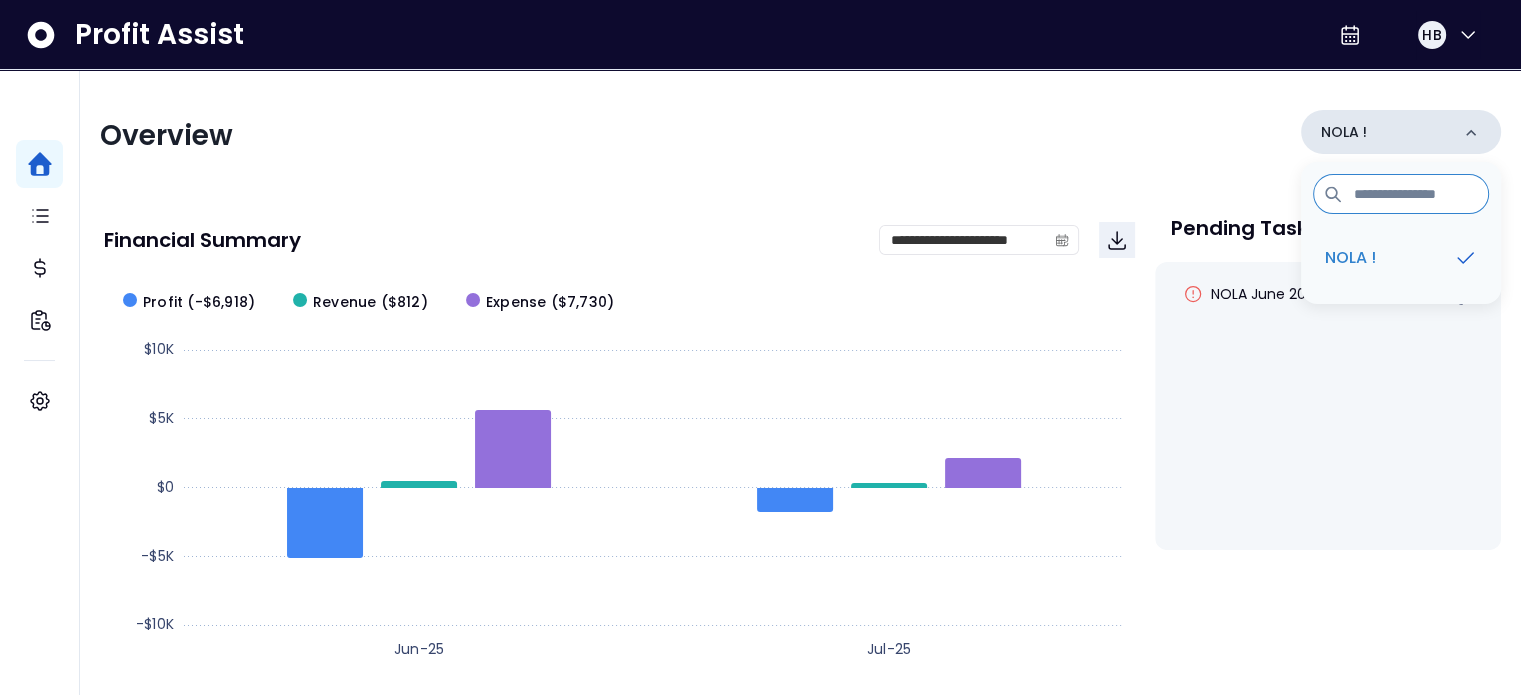 click on "NOLA !" at bounding box center (1401, 132) 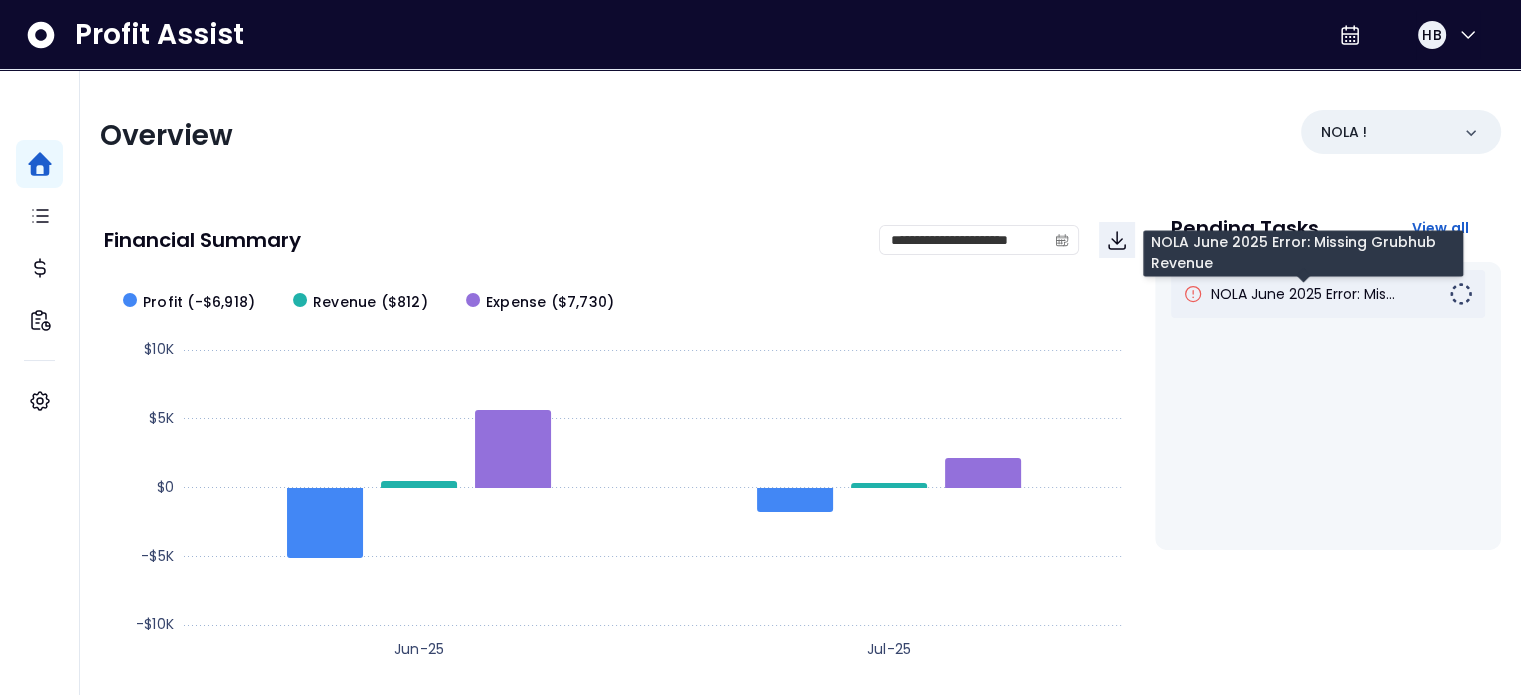 click on "NOLA June 2025 Error: Mis..." at bounding box center (1303, 294) 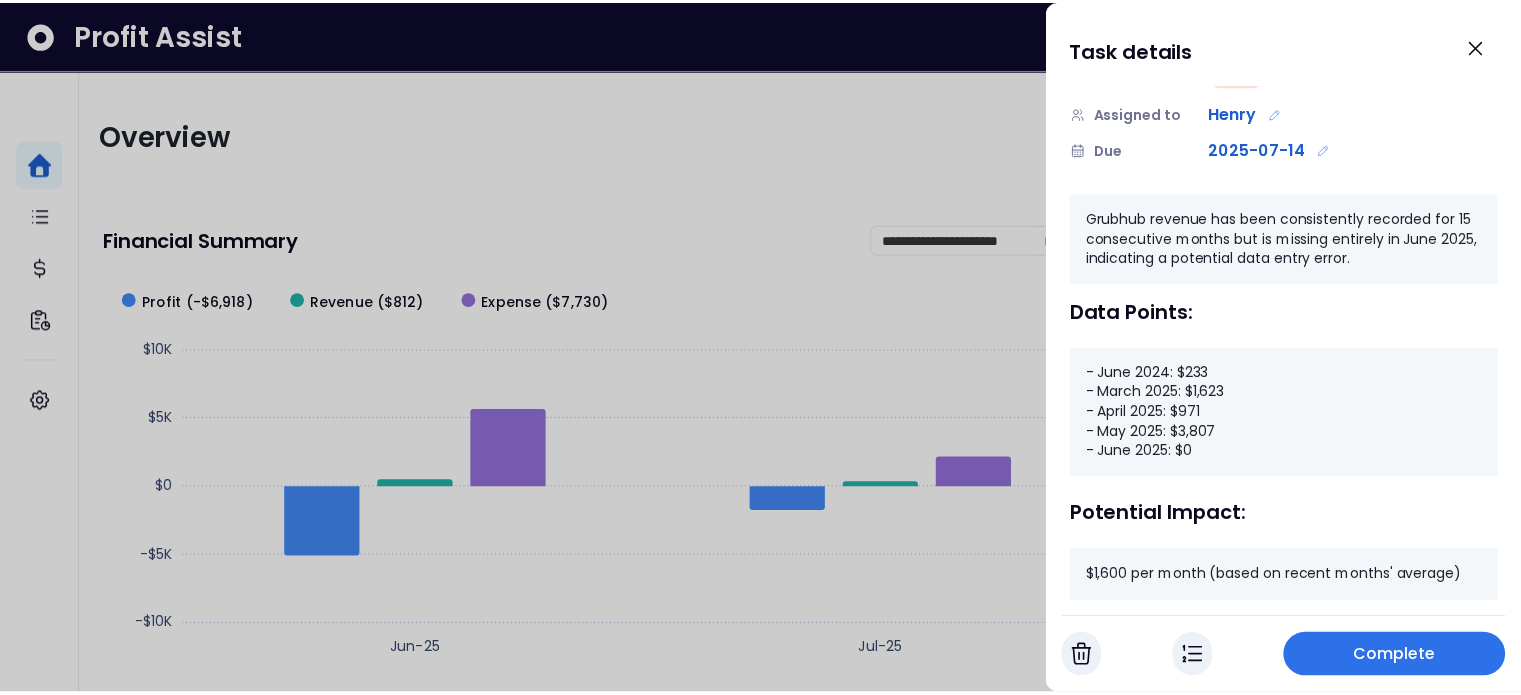 scroll, scrollTop: 246, scrollLeft: 0, axis: vertical 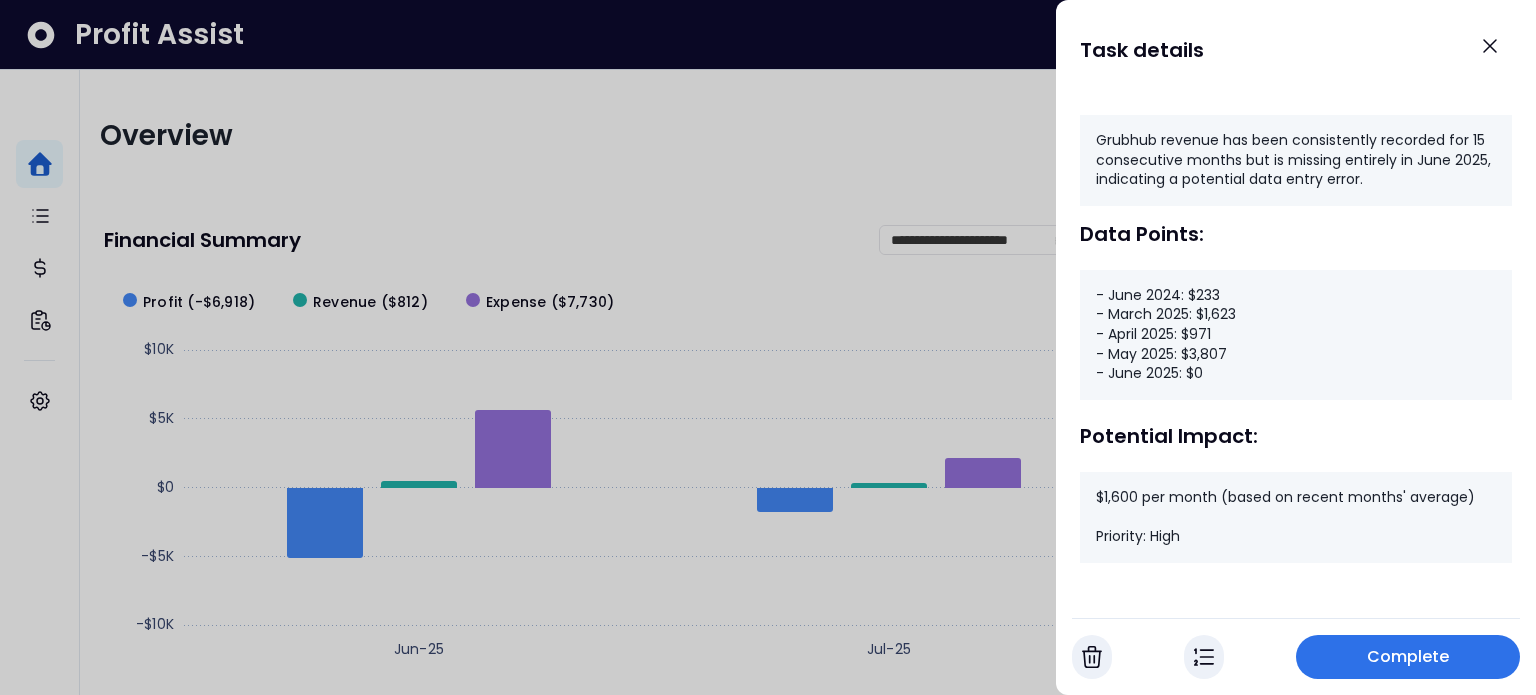 click at bounding box center (768, 347) 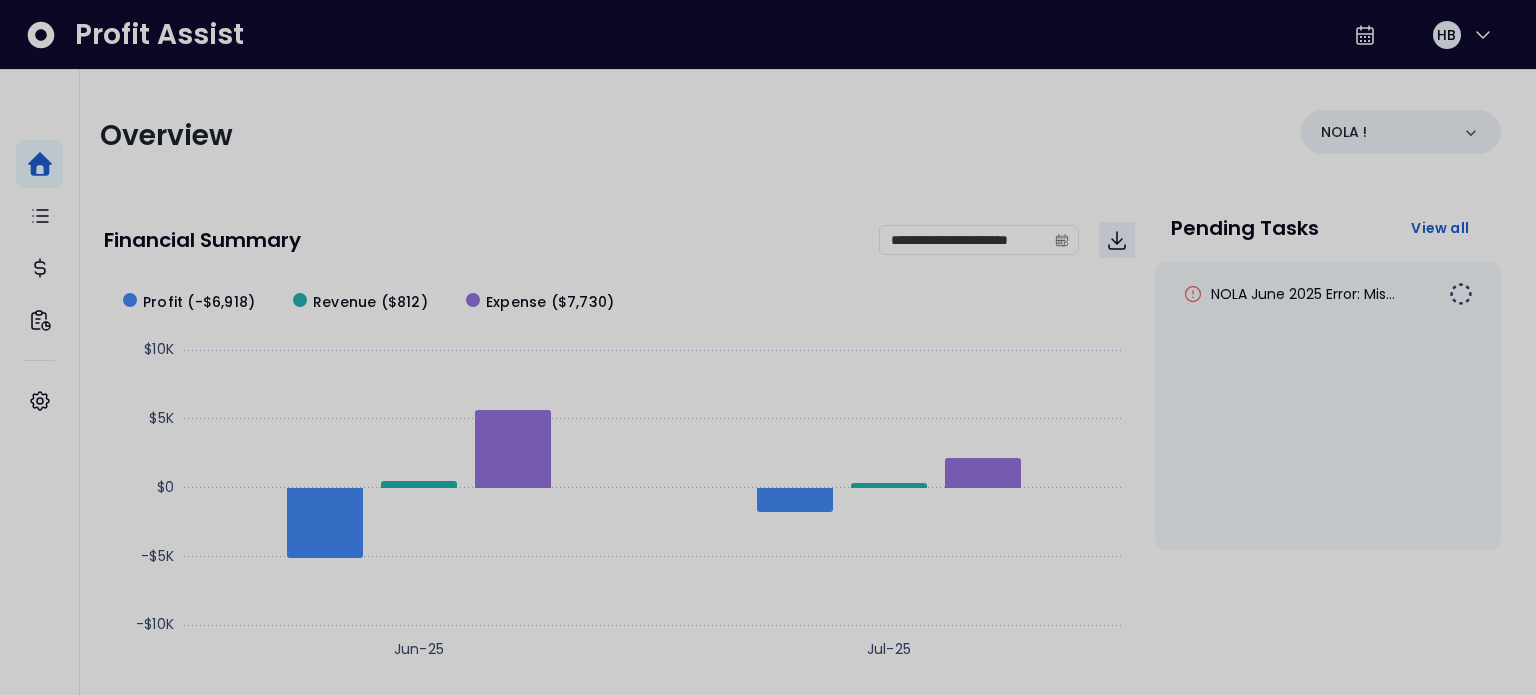 click at bounding box center (768, 347) 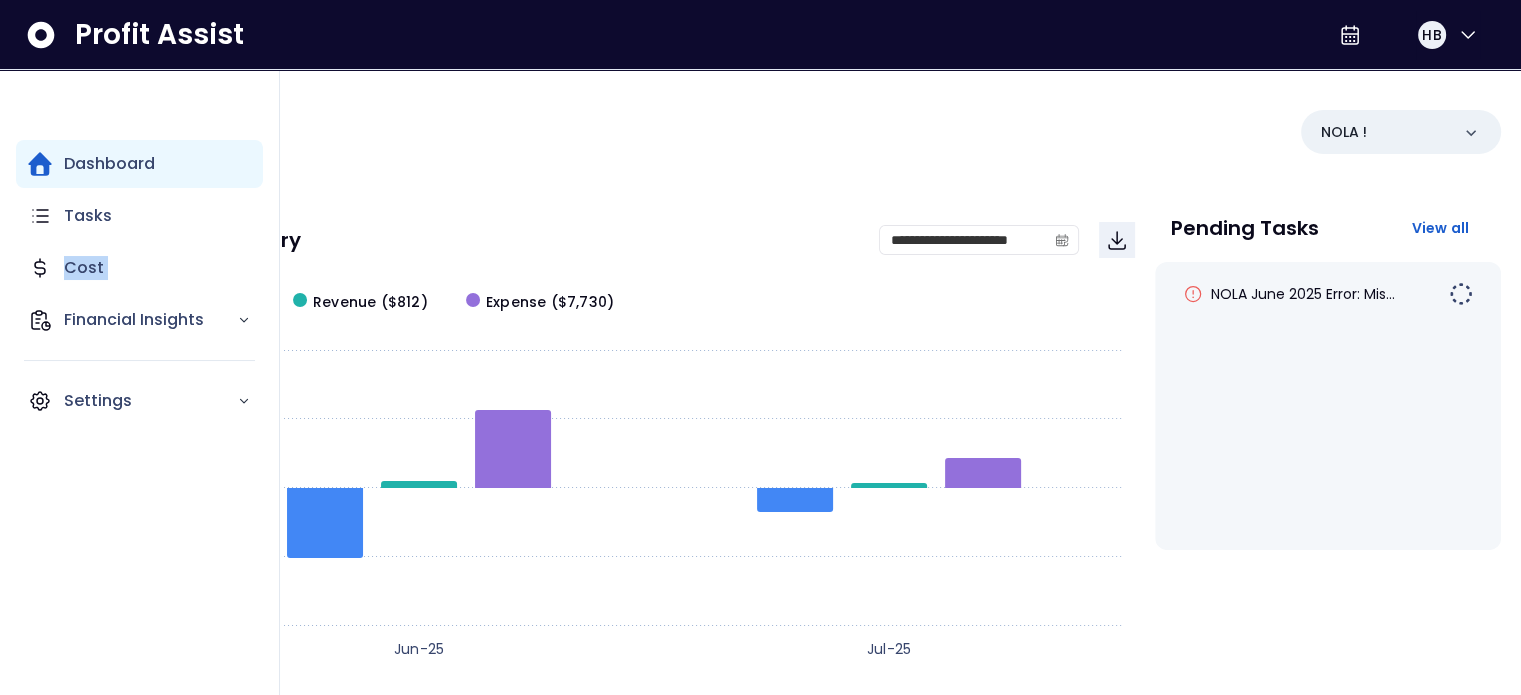 click 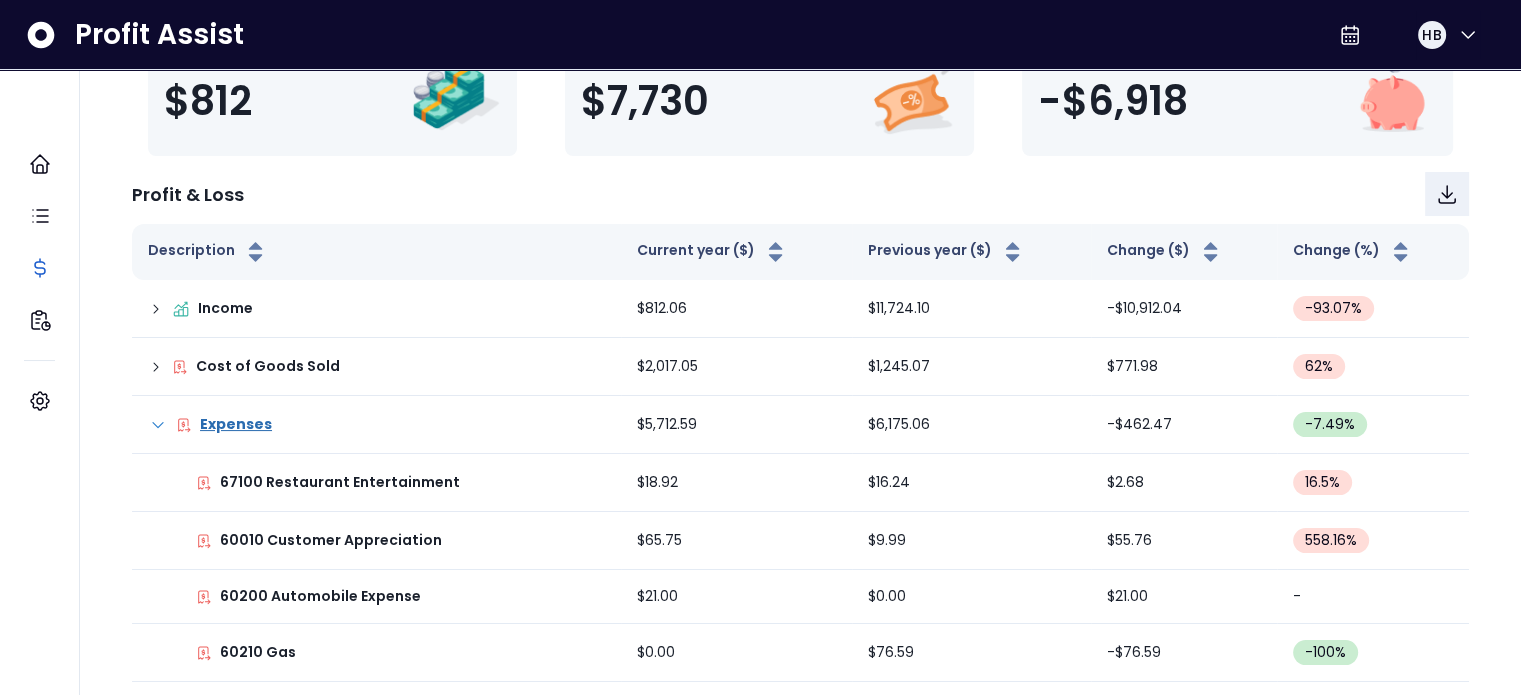 scroll, scrollTop: 0, scrollLeft: 0, axis: both 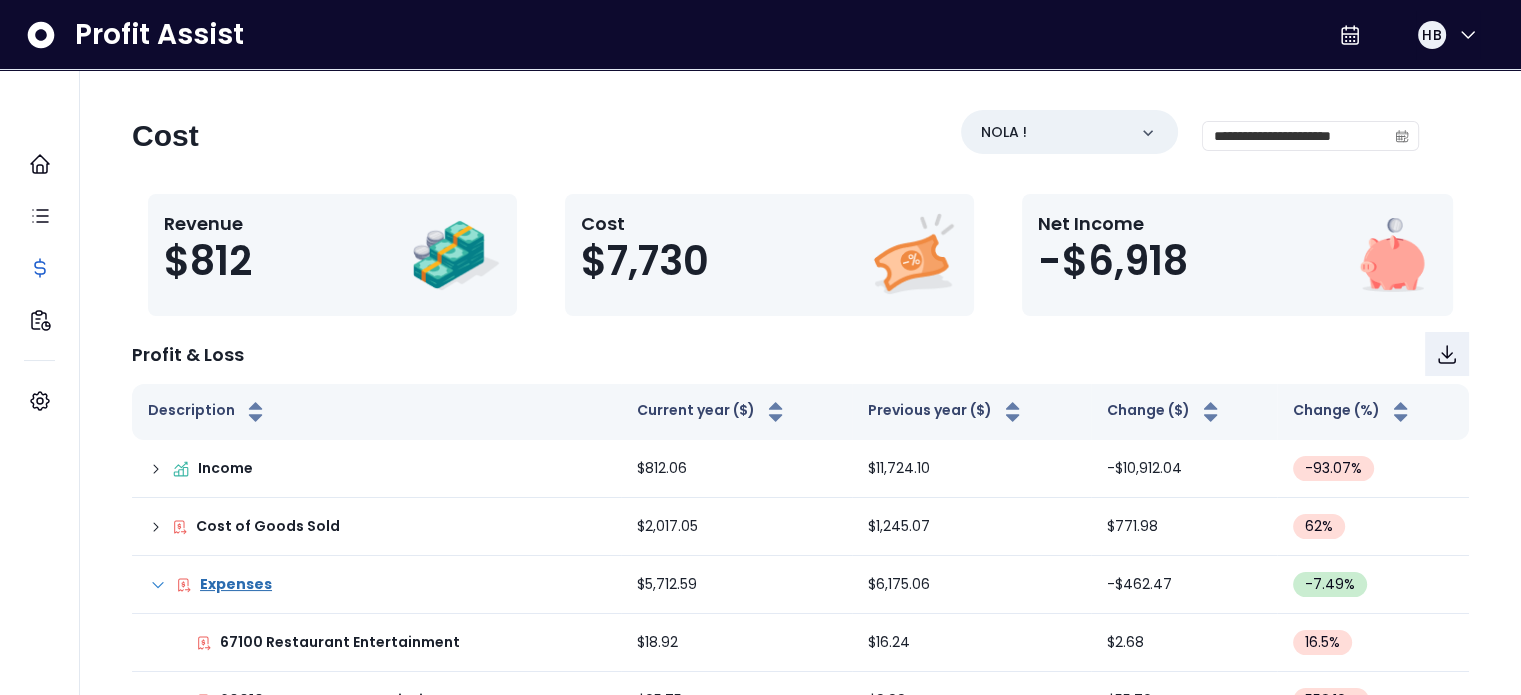 click on "**********" at bounding box center [1190, 136] 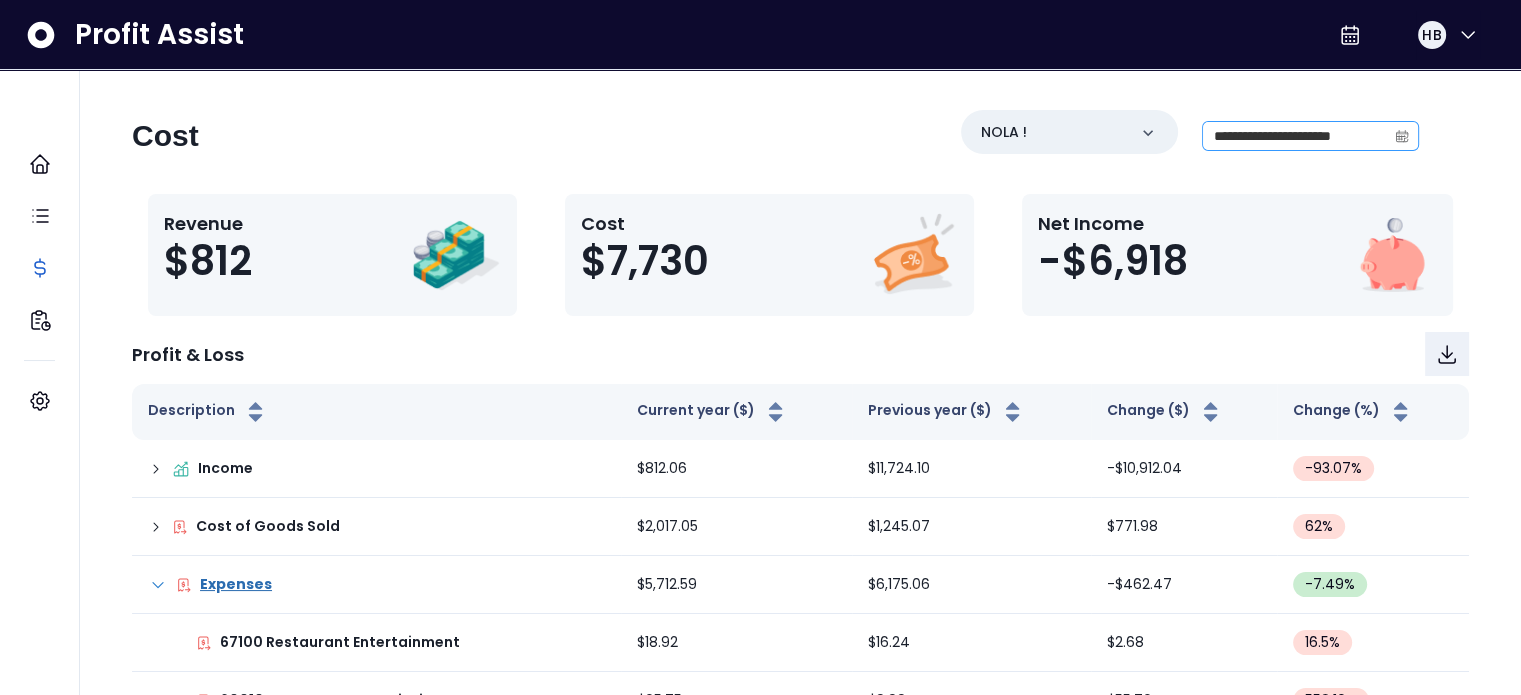 click 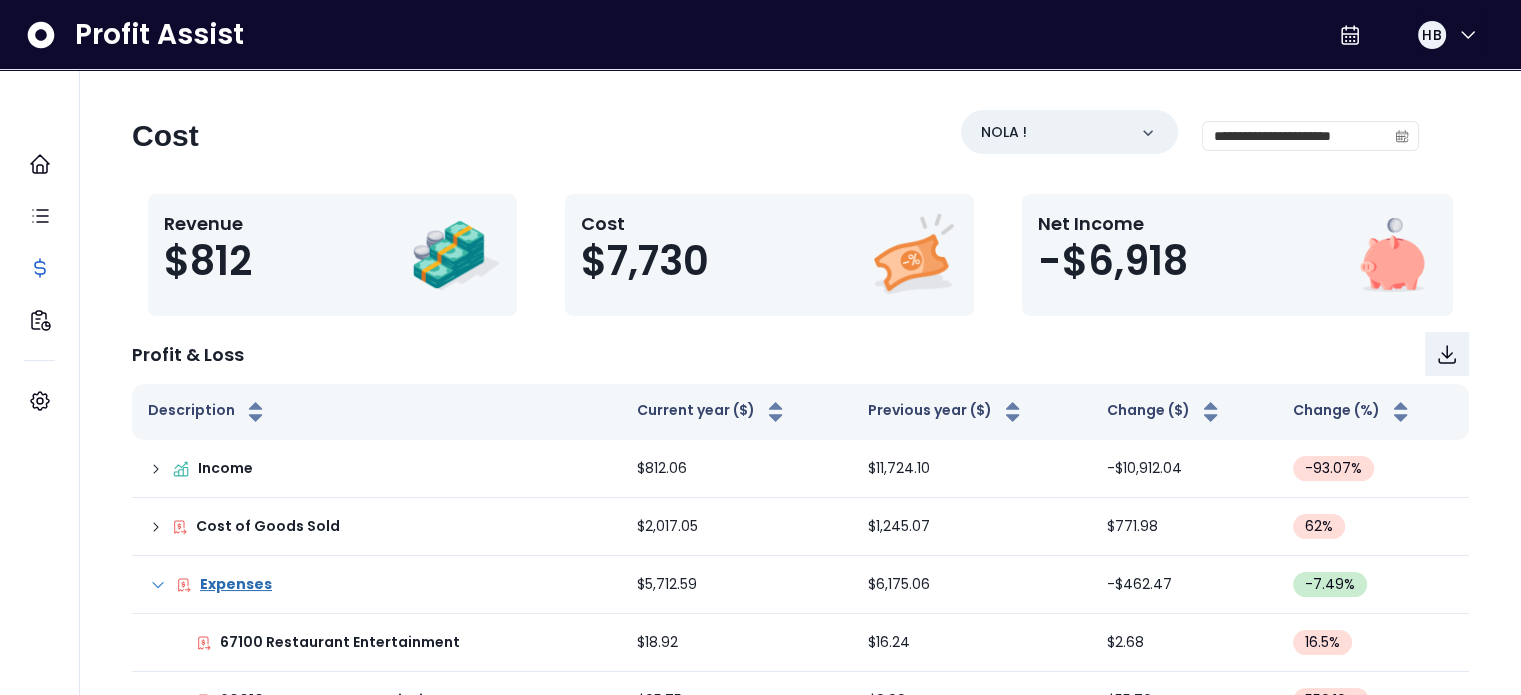 click on "**********" at bounding box center [800, 727] 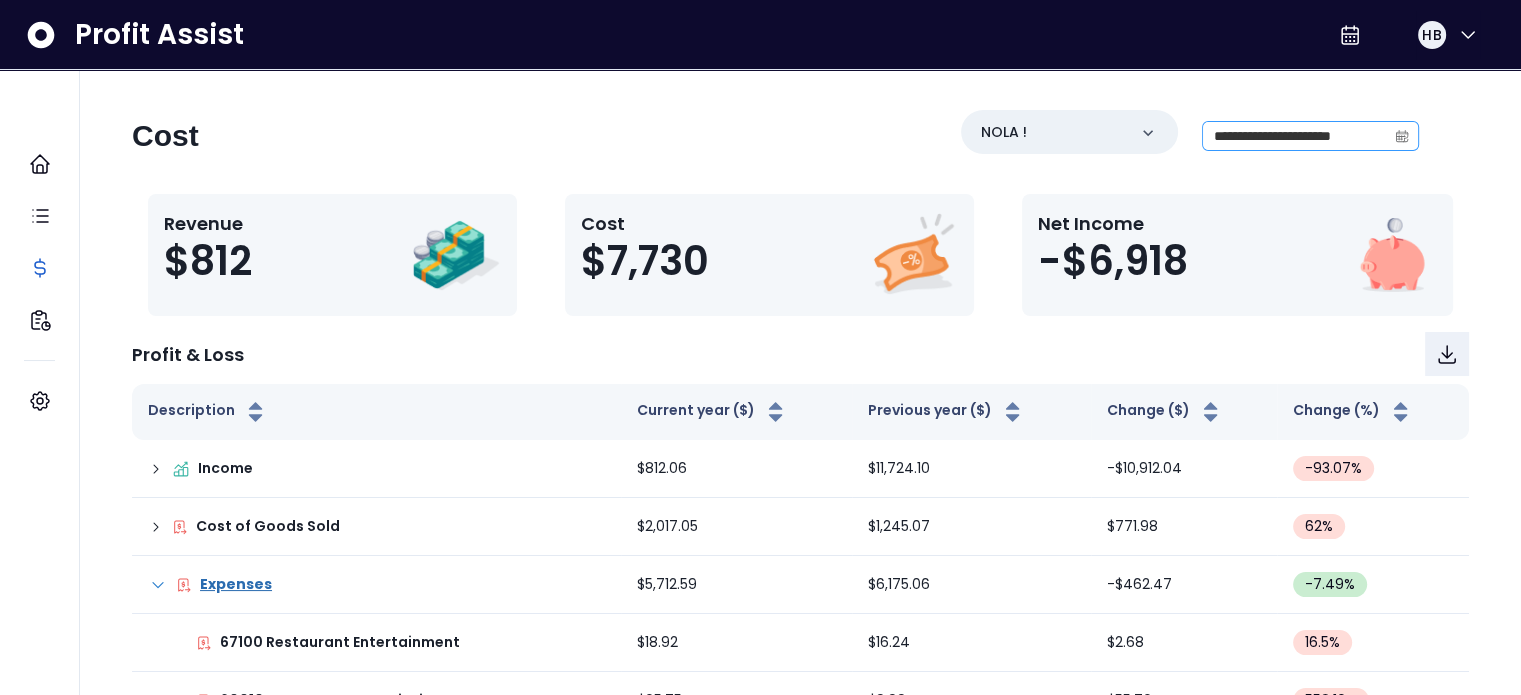 click at bounding box center [1402, 136] 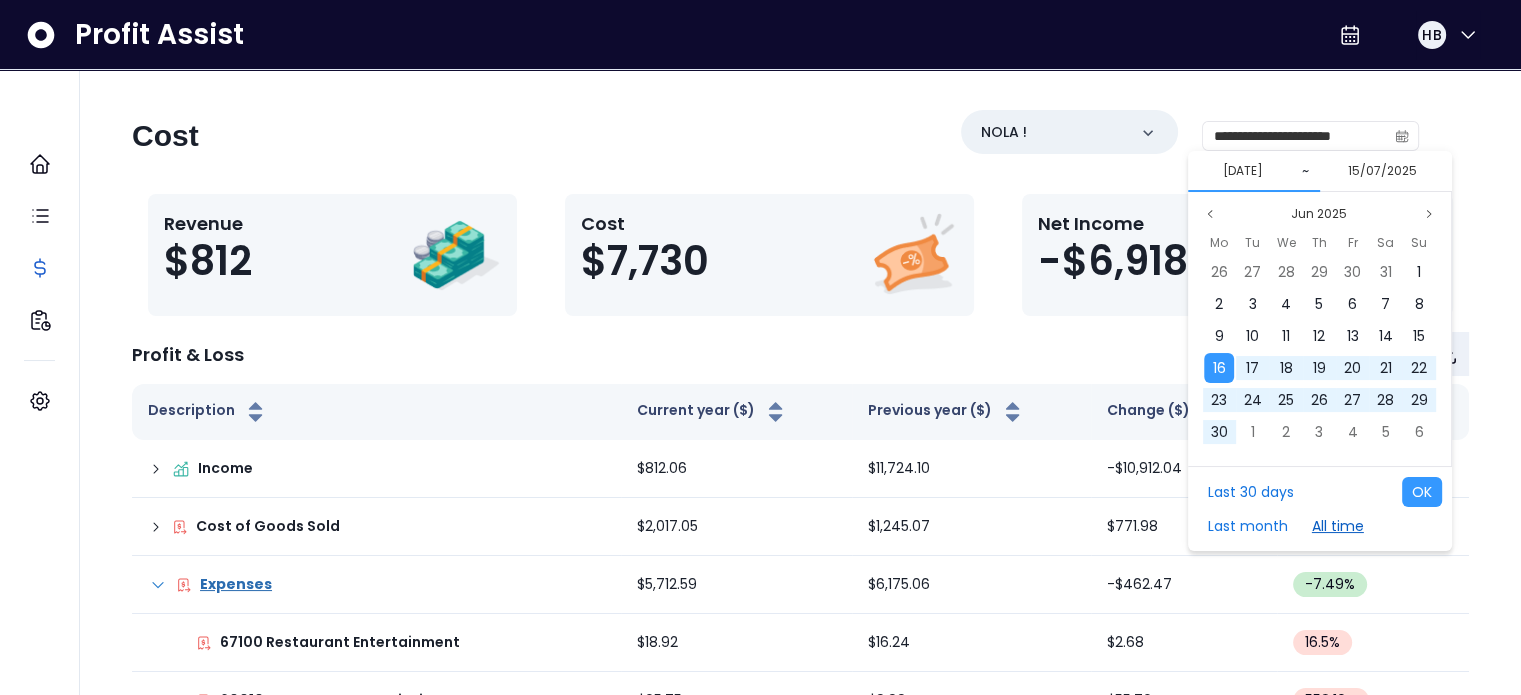 click on "All time" at bounding box center [1338, 526] 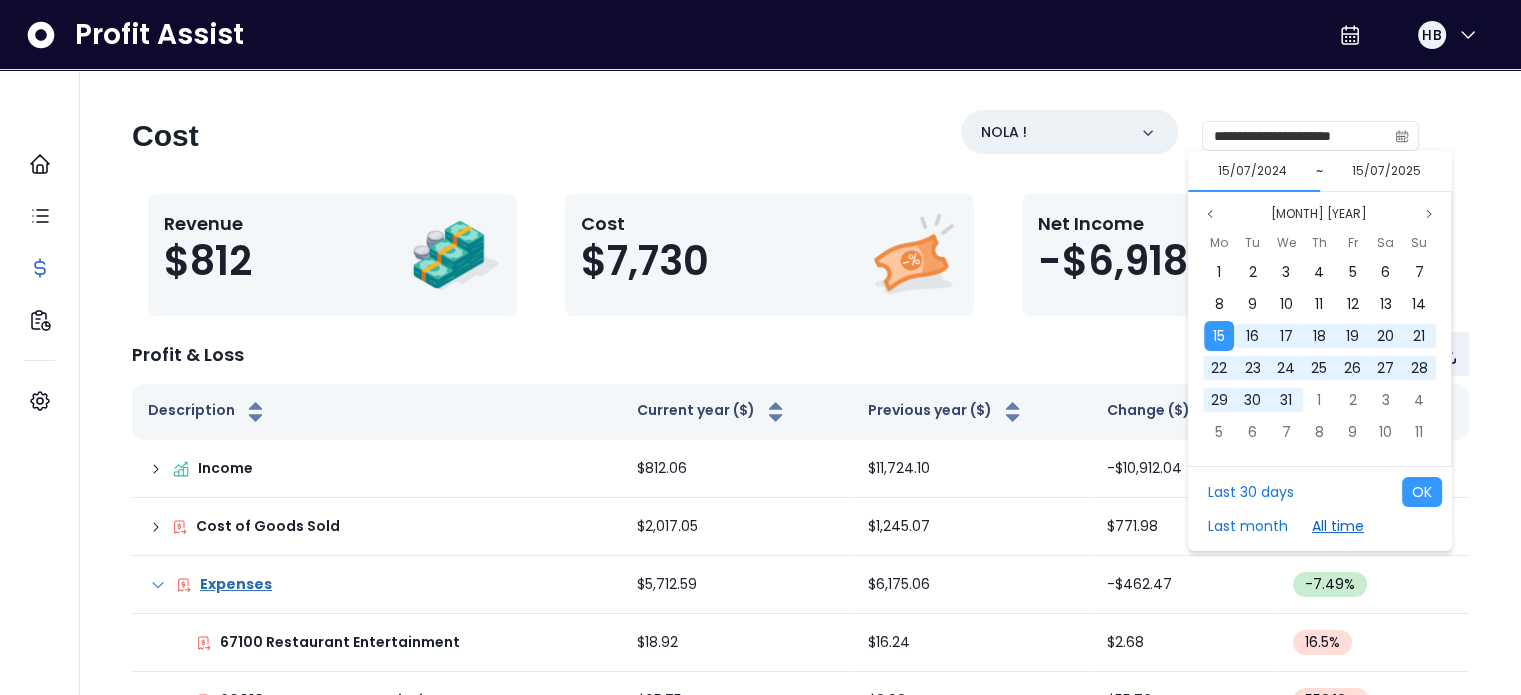 click on "All time" at bounding box center [1338, 526] 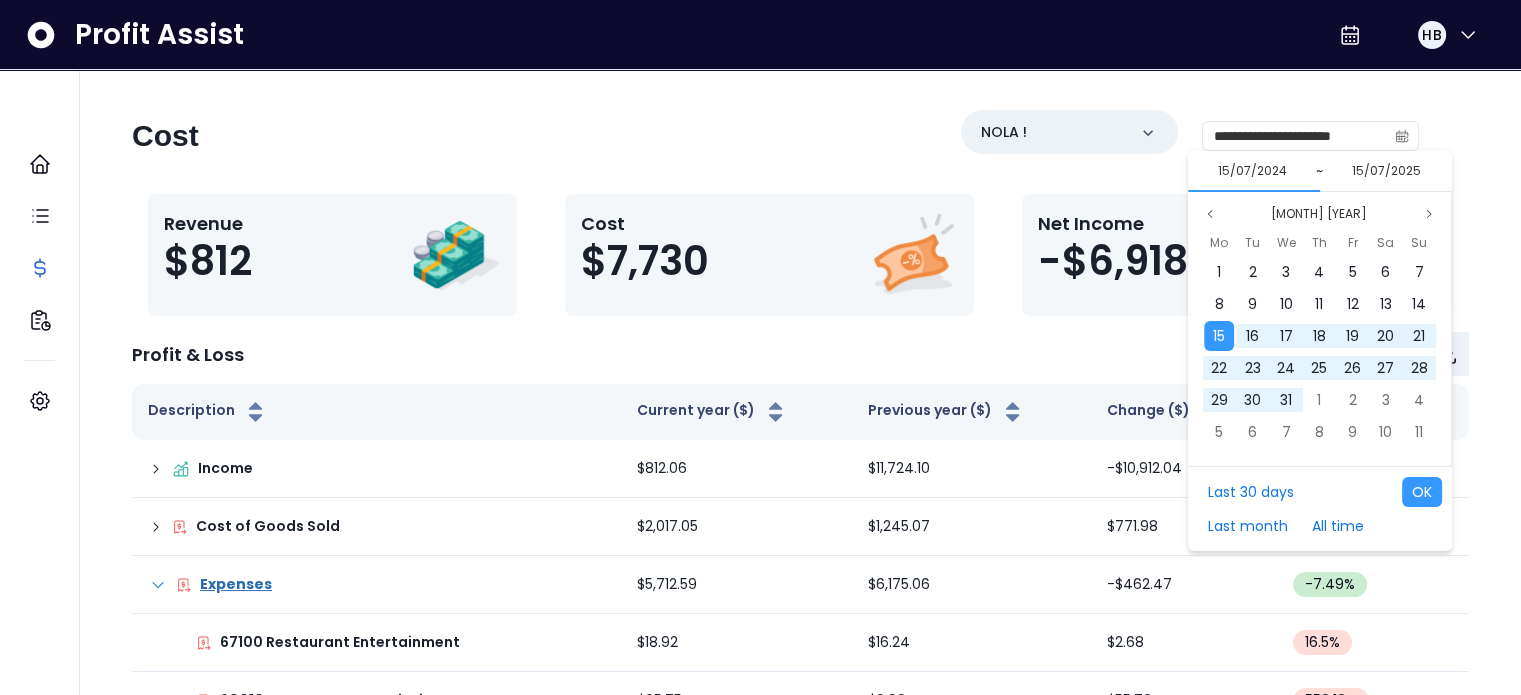 click on "Mo Tu We Th Fr Sa Su 1 2 3 4 5 6 7 8 9 10 11 12 13 14 15 16 17 18 19 20 21 22 23 24 25 26 27 28 29 30 31 1 2 3 4 5 6 7 8" at bounding box center (1319, 342) 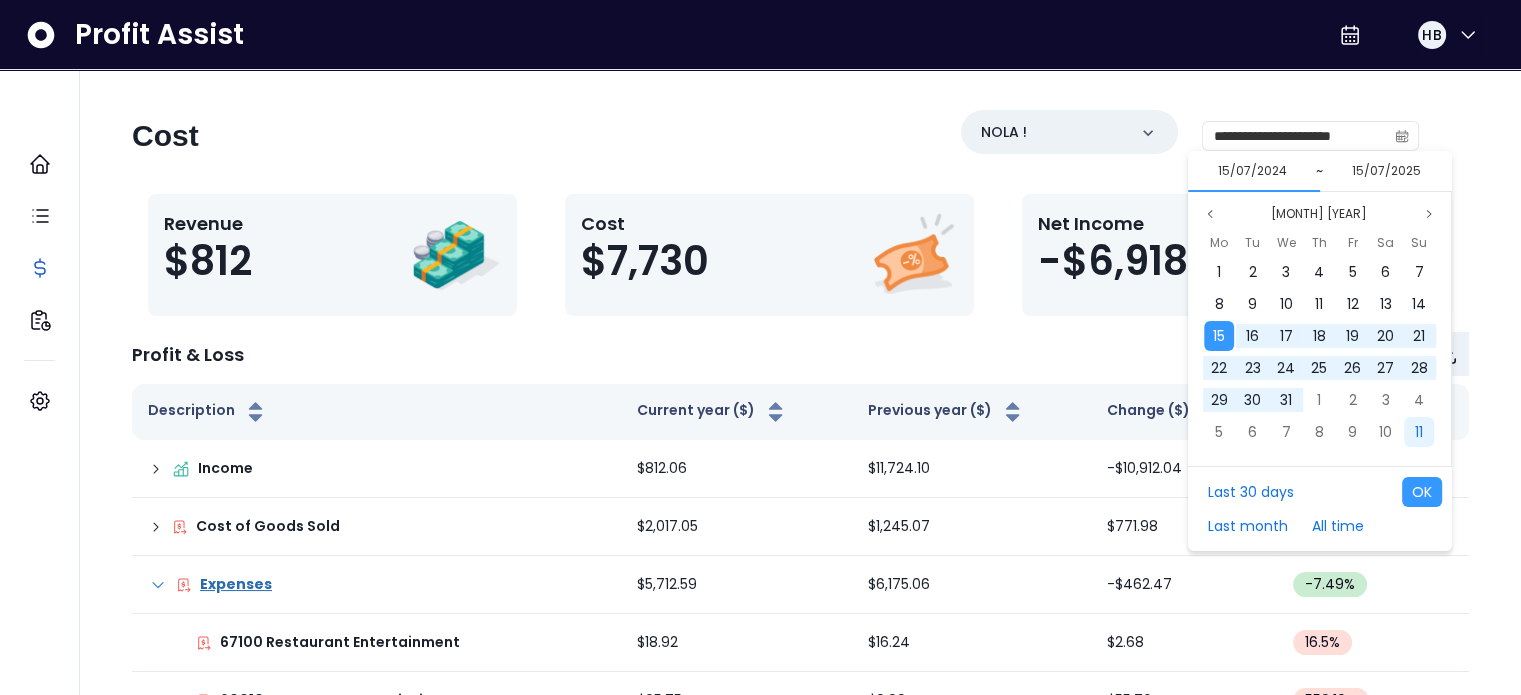 click on "11" at bounding box center (1419, 432) 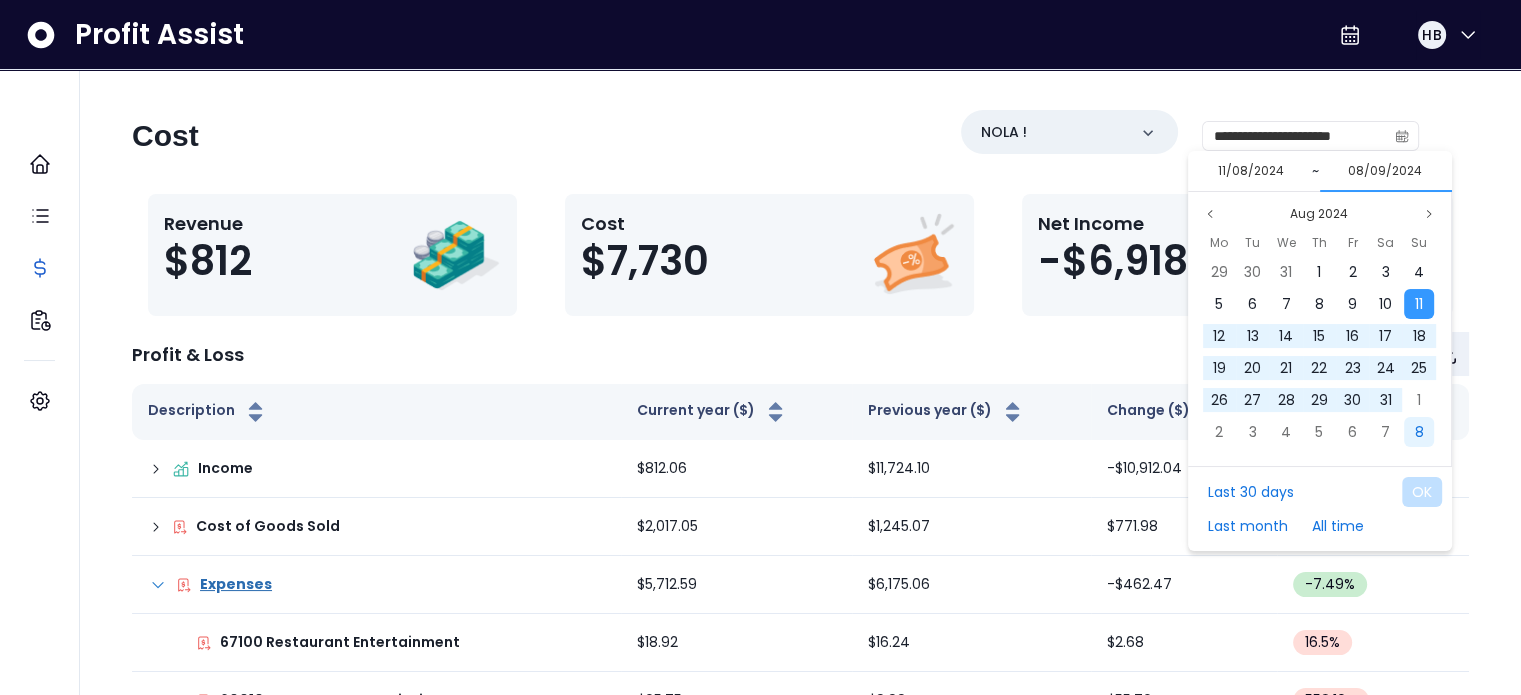 click on "8" at bounding box center [1419, 432] 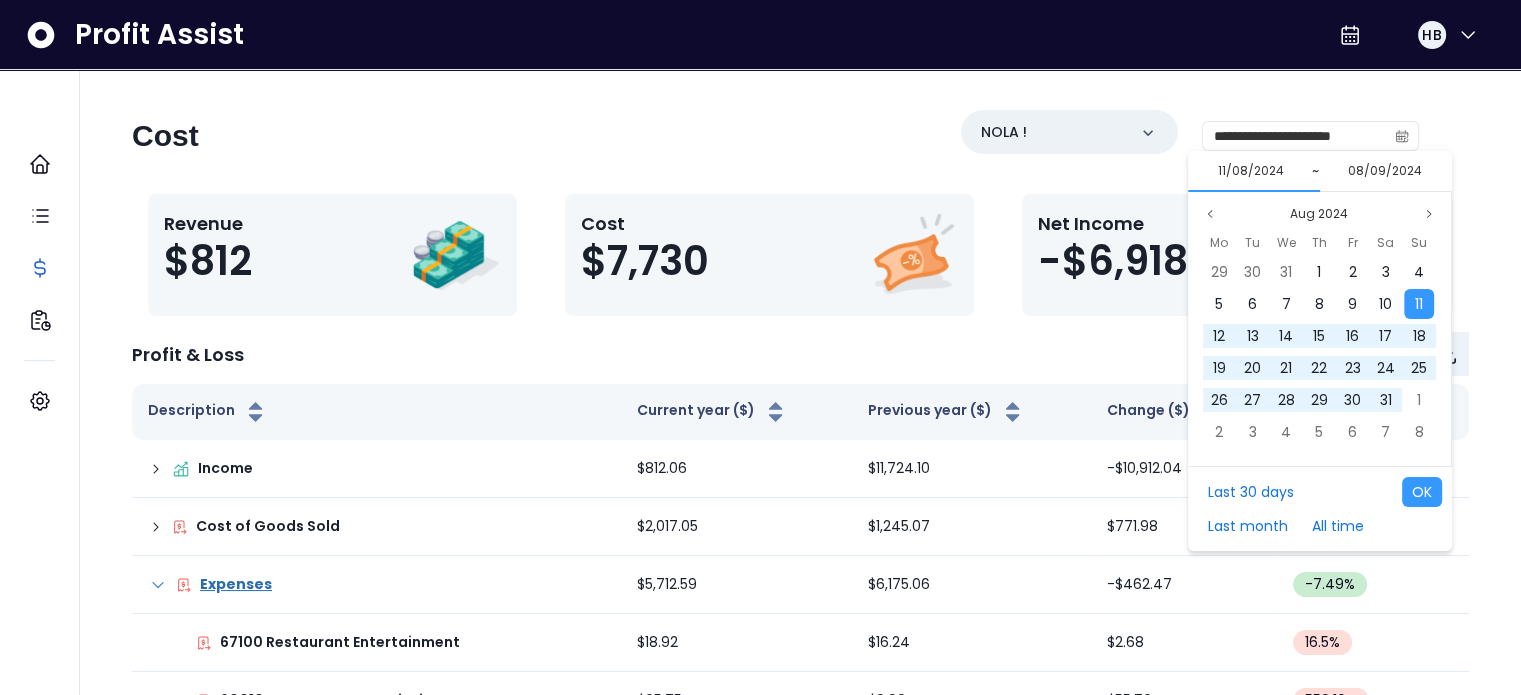 click on "Aug 2024 Mo Tu We Th Fr Sa Su 29 30 31 1 2 3 4 5 6 7 8 9 10 11 12 13 14 15 16 17 18 19 20 21 22 23 24 25 26 27 28 29 30 31 1 2 3 4 5 6 7 8" at bounding box center (1320, 329) 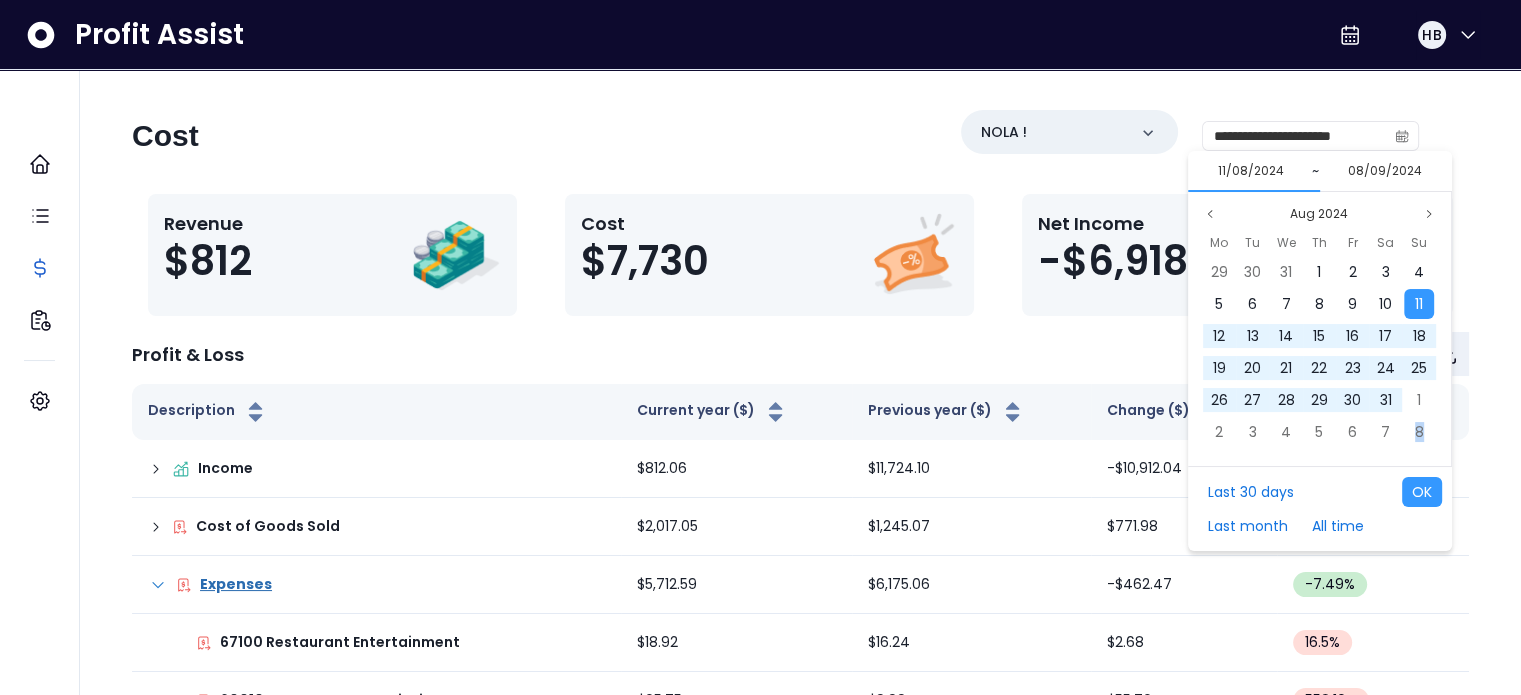 click on "11/08/2024" at bounding box center (1251, 171) 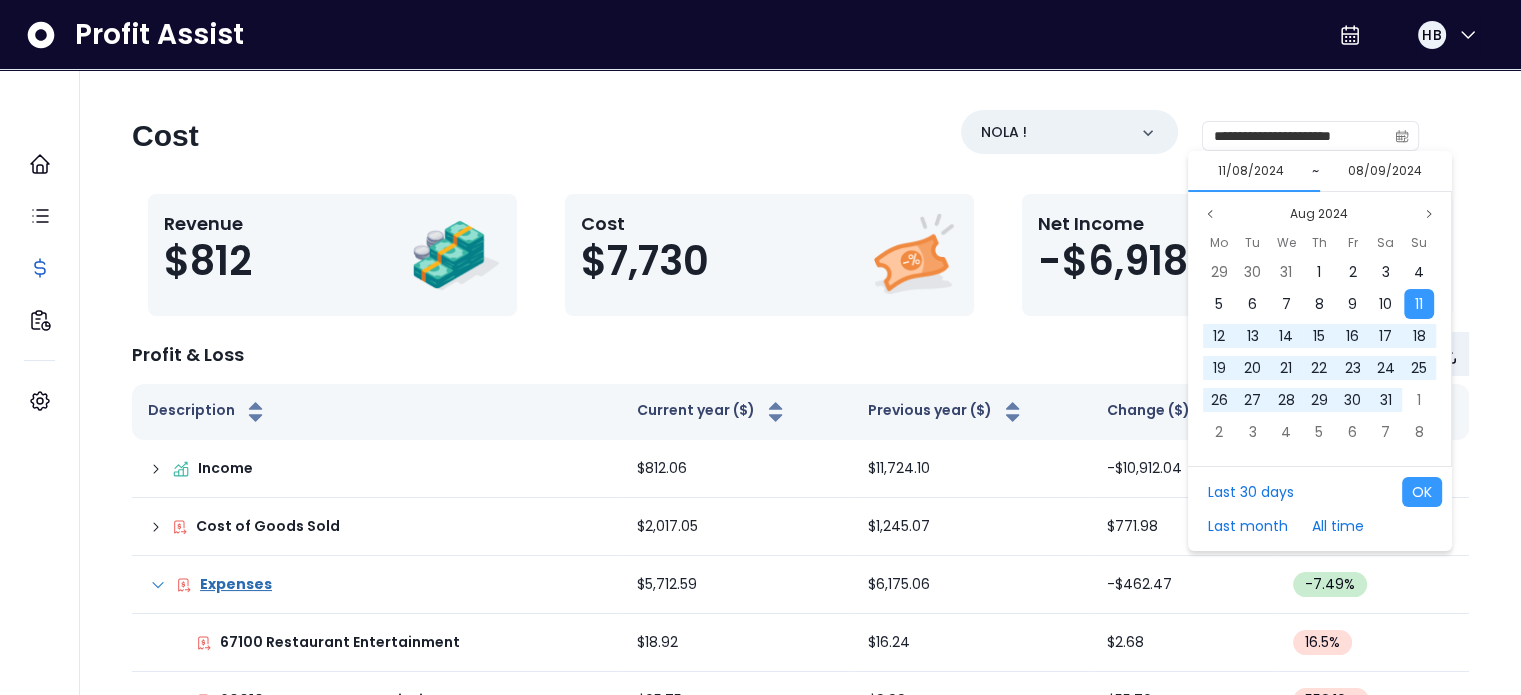 click on "~" at bounding box center (1315, 171) 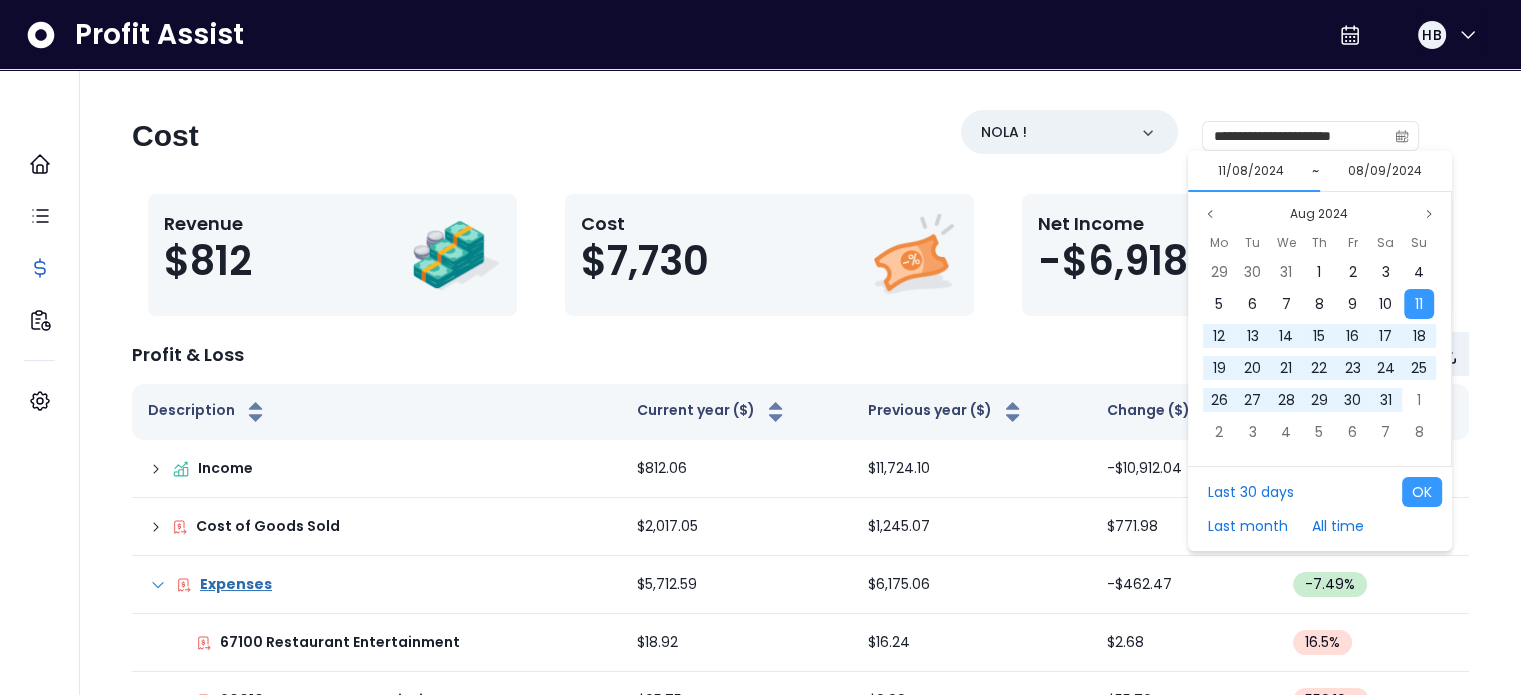 click on "08/09/2024" at bounding box center (1385, 171) 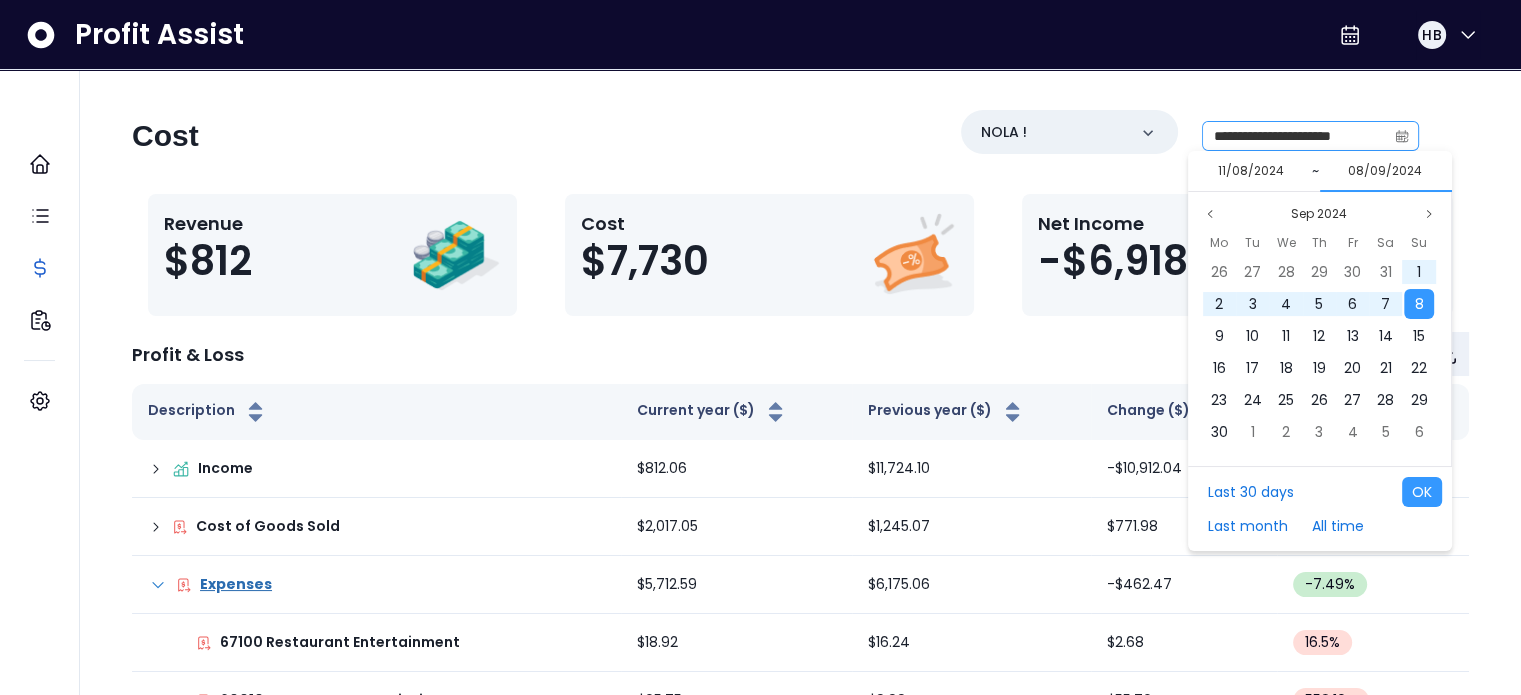click 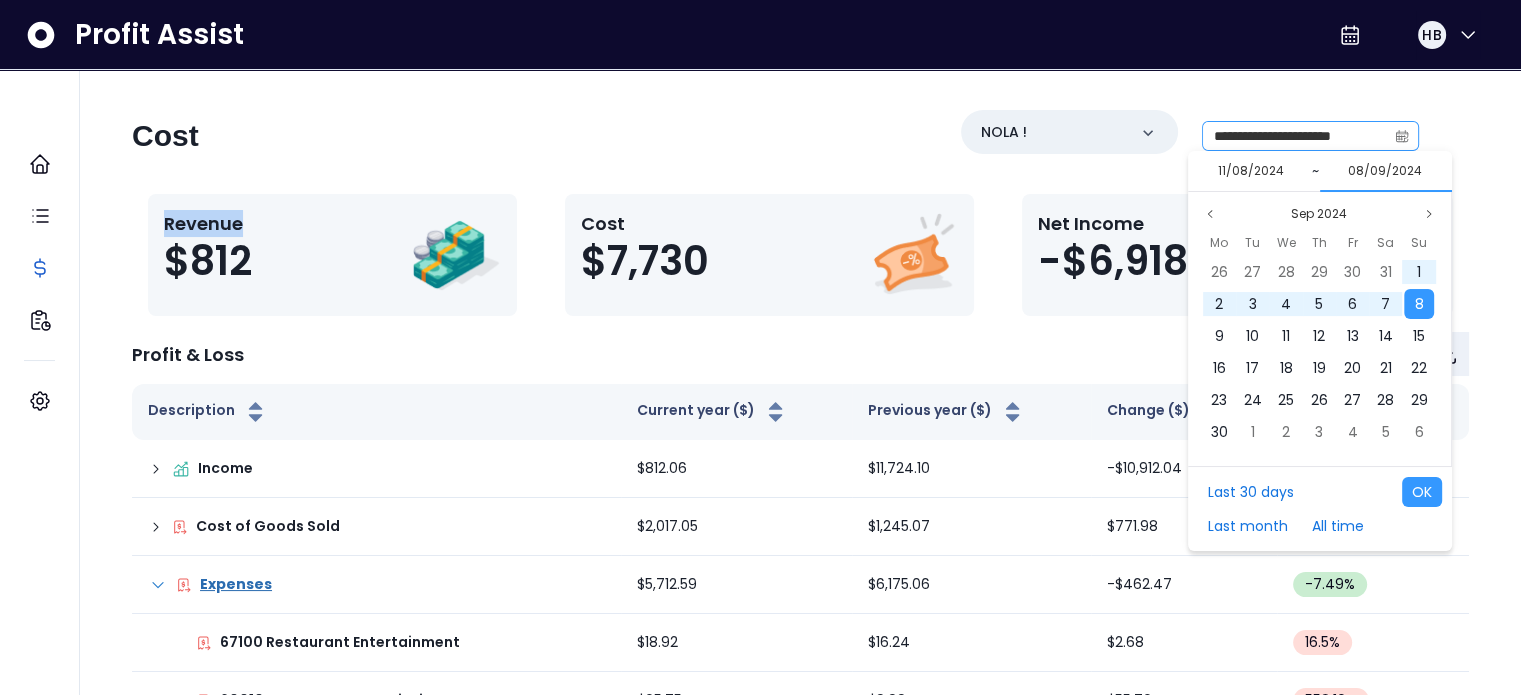 click 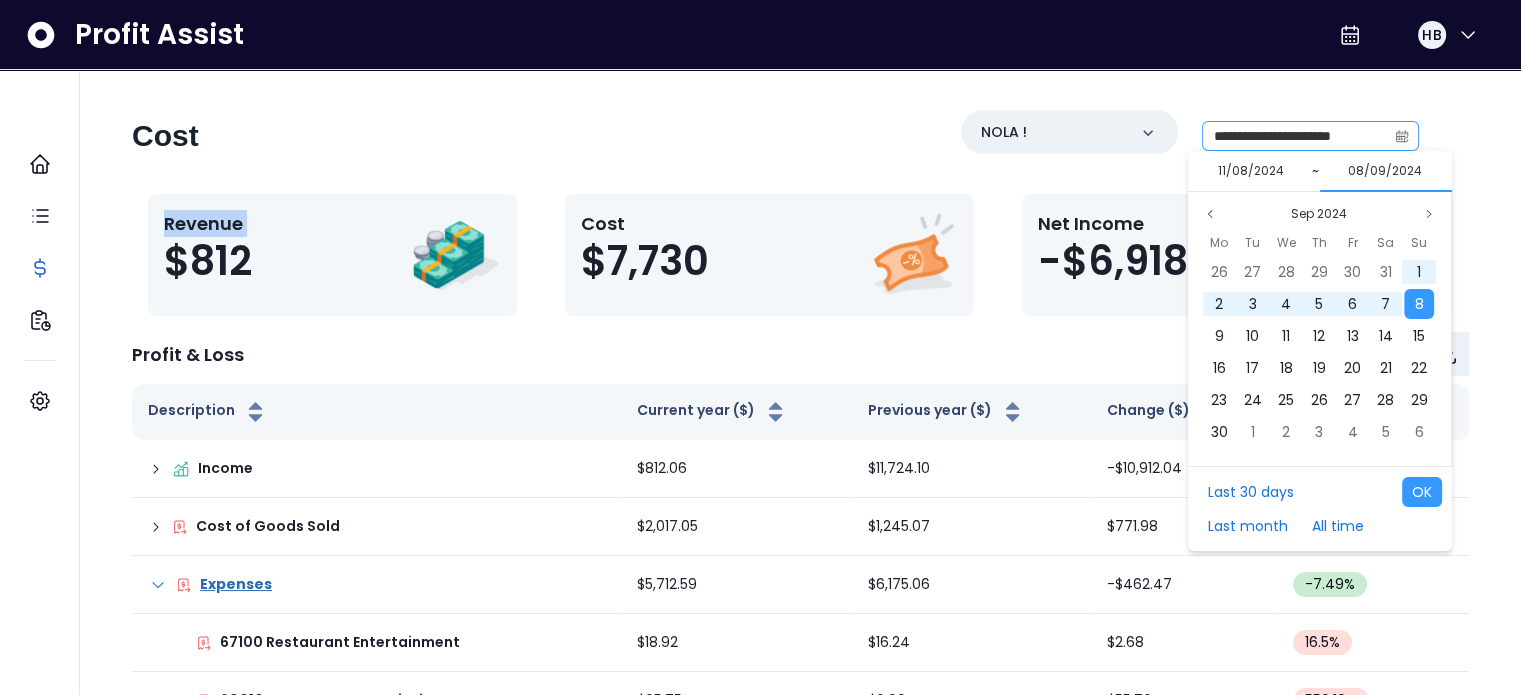 click 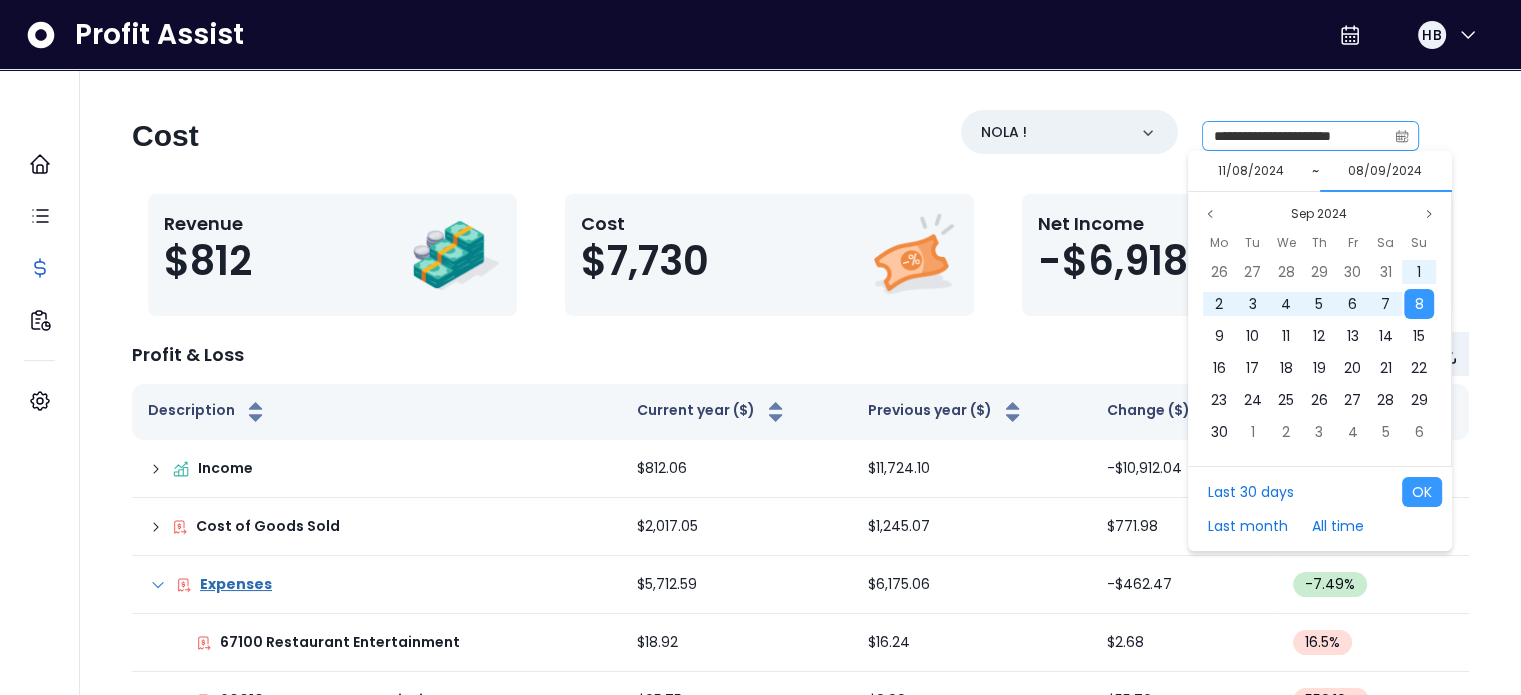 click 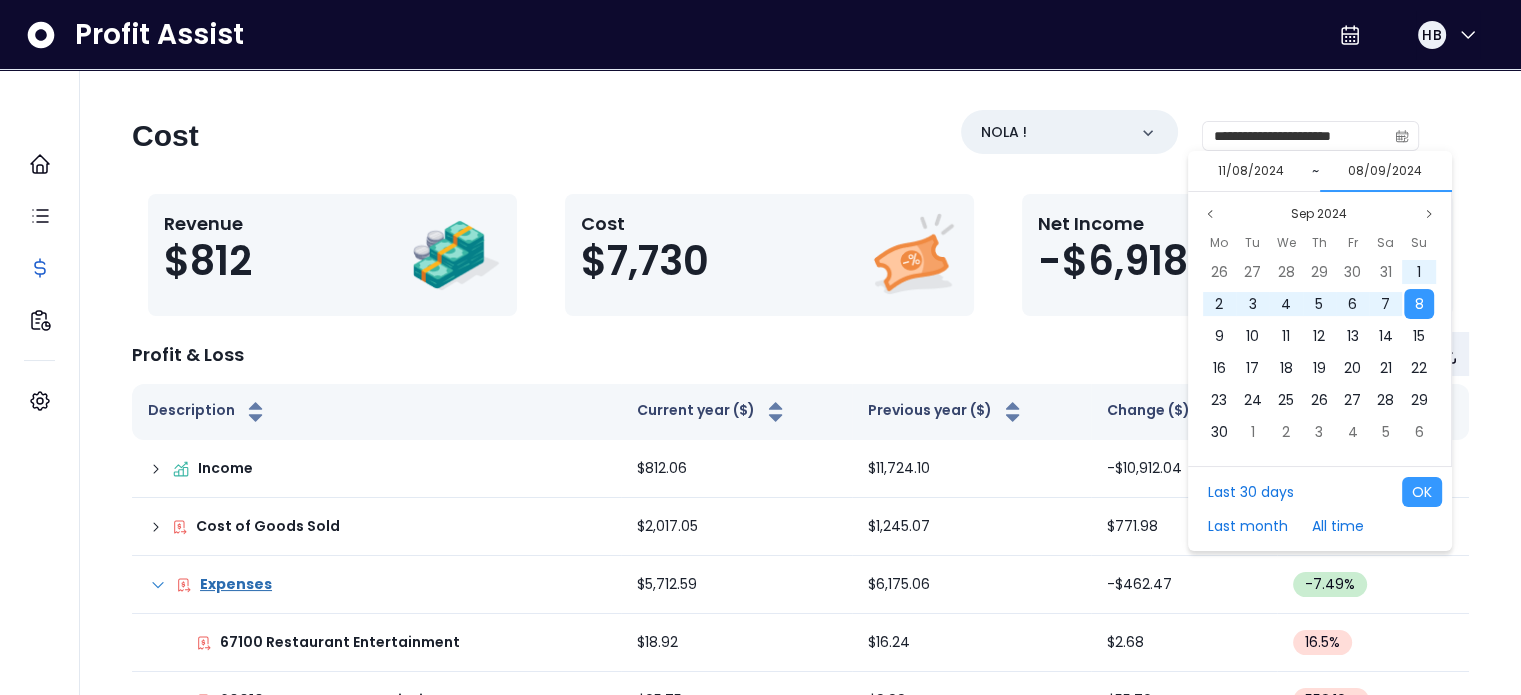 click on "Profit & Loss" at bounding box center (800, 354) 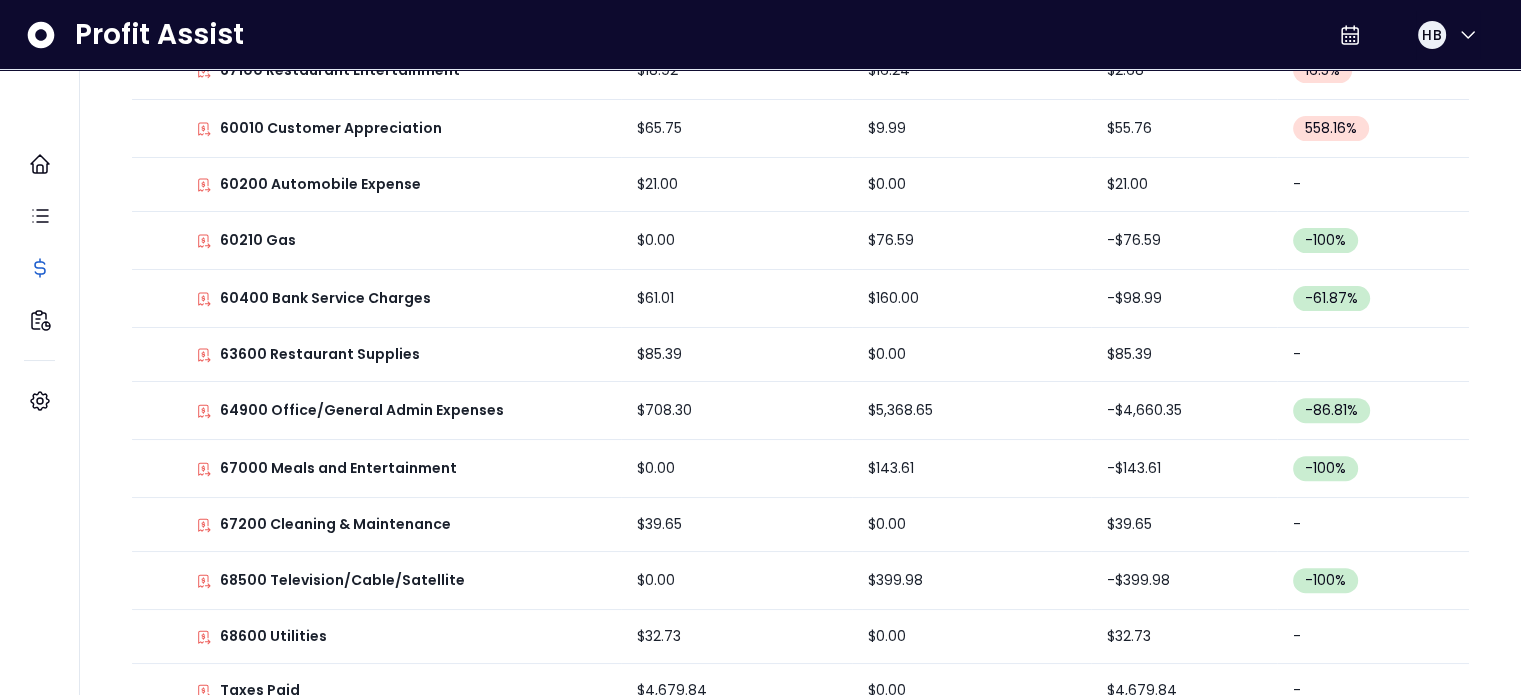scroll, scrollTop: 0, scrollLeft: 0, axis: both 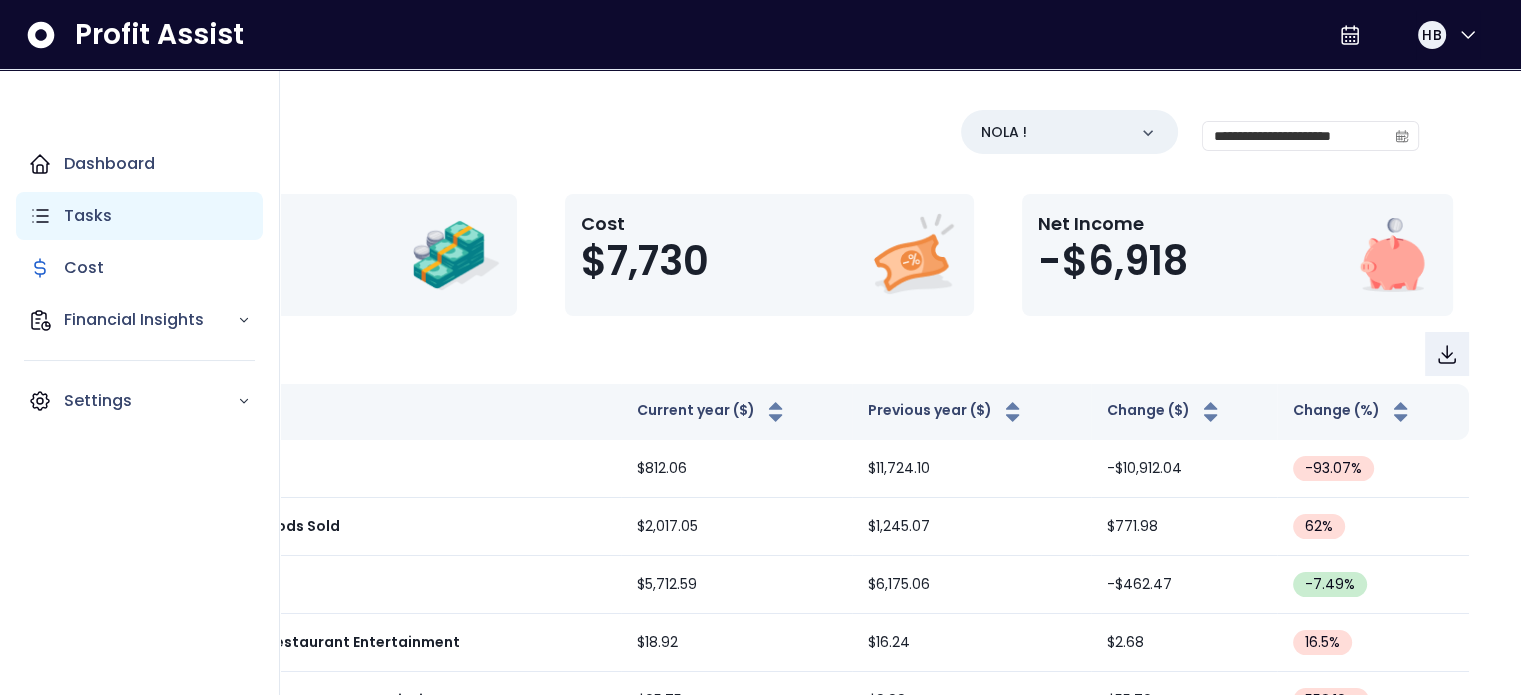 click 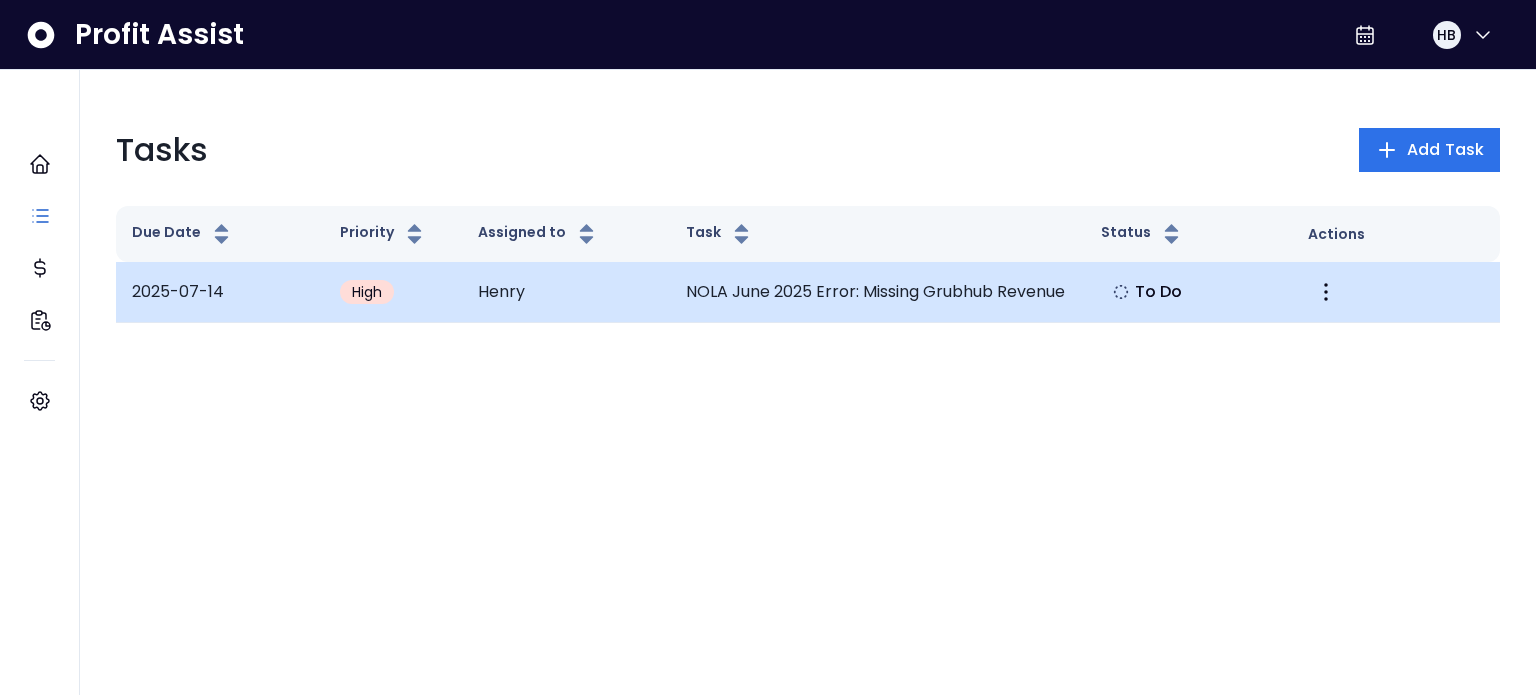 click on "NOLA June 2025 Error: Missing Grubhub Revenue" at bounding box center [877, 292] 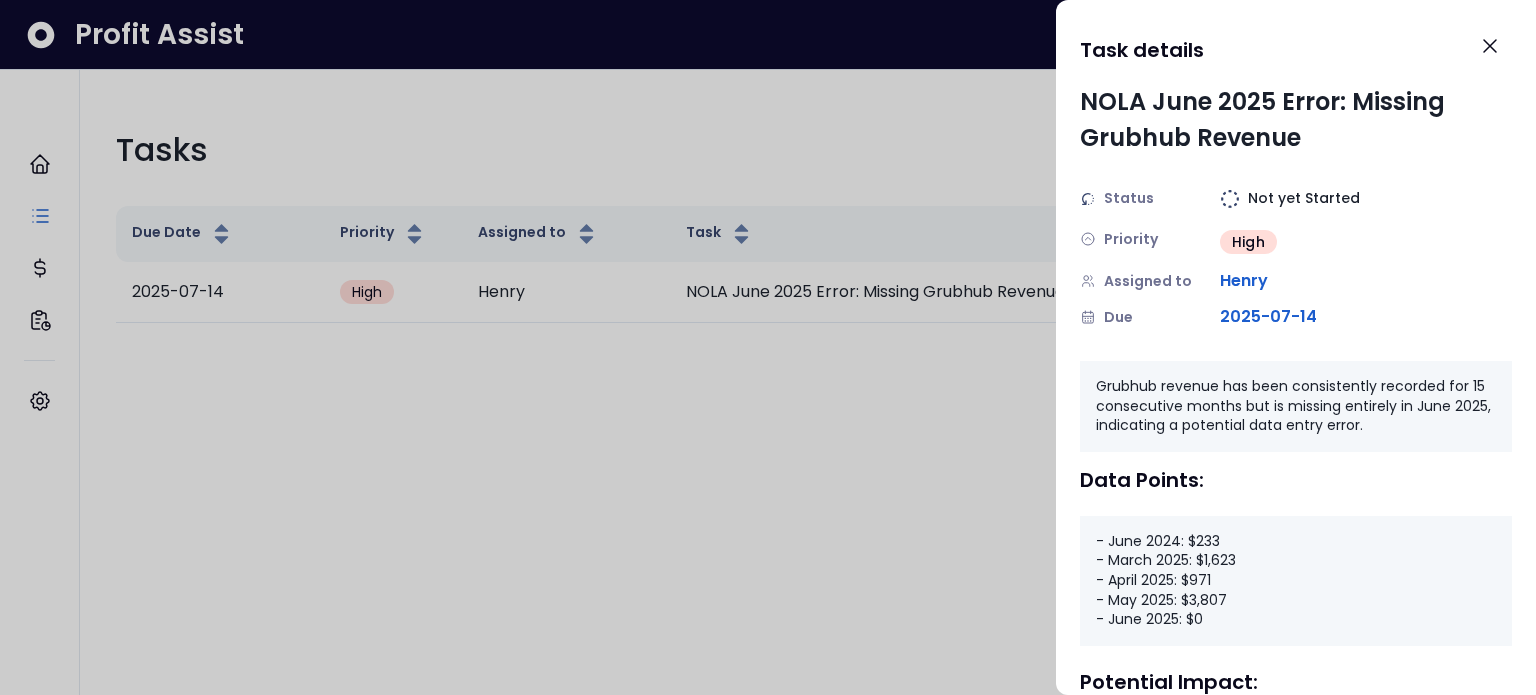 click at bounding box center [768, 347] 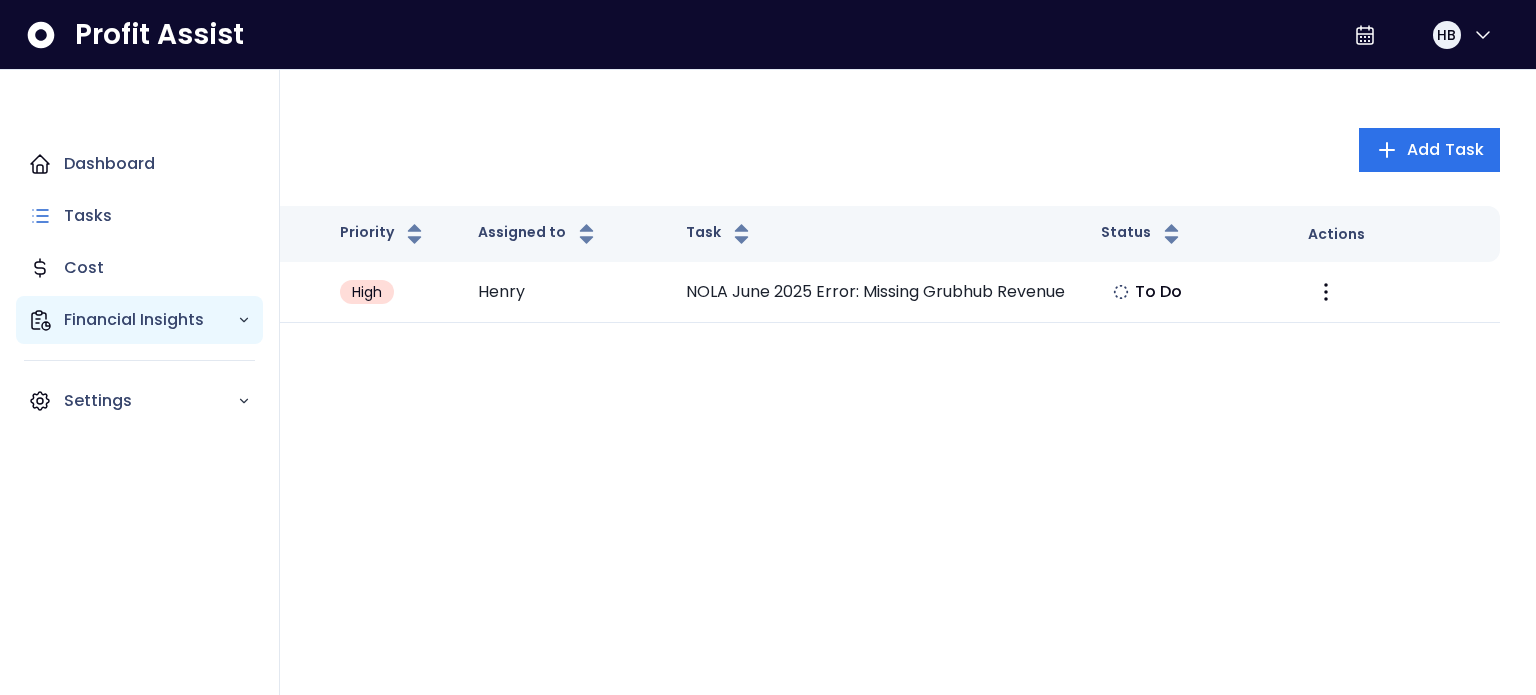 click on "Financial Insights" at bounding box center [139, 320] 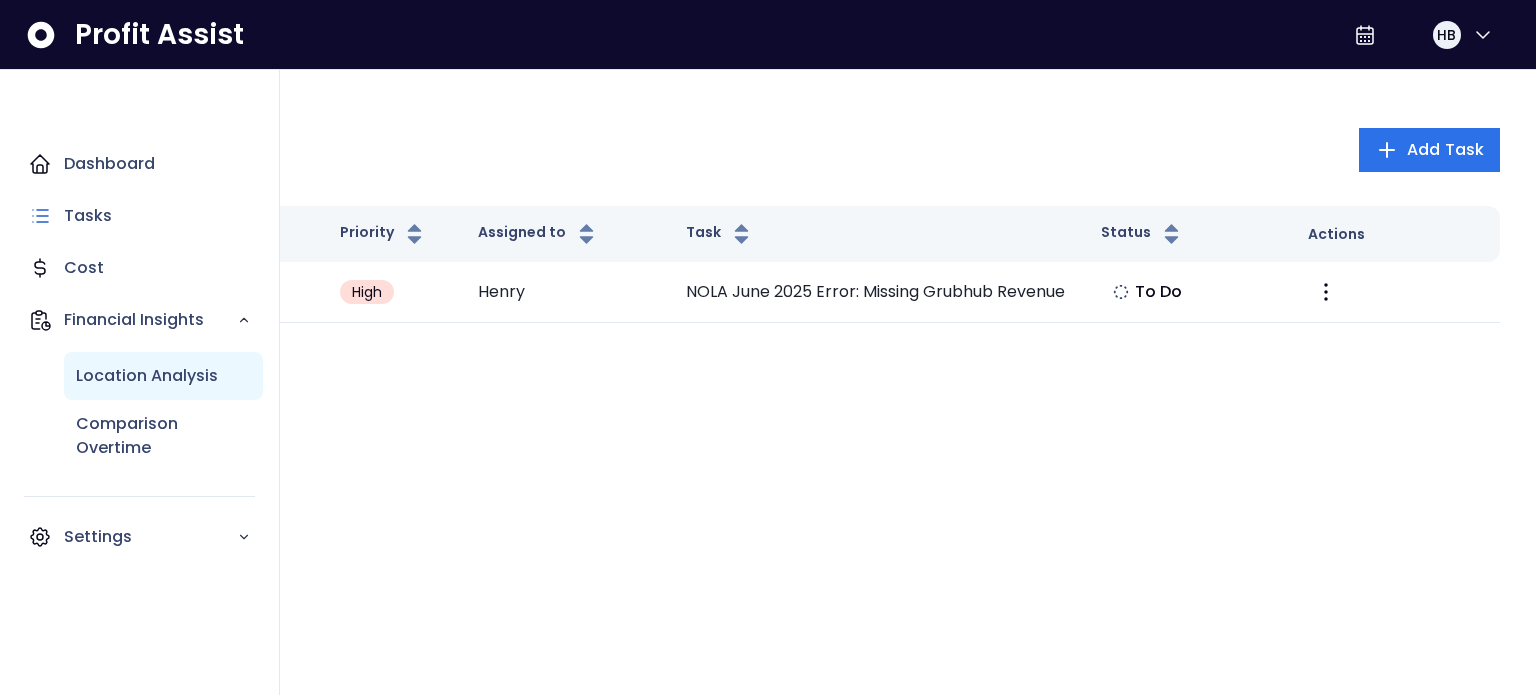 click on "Location Analysis" at bounding box center (147, 376) 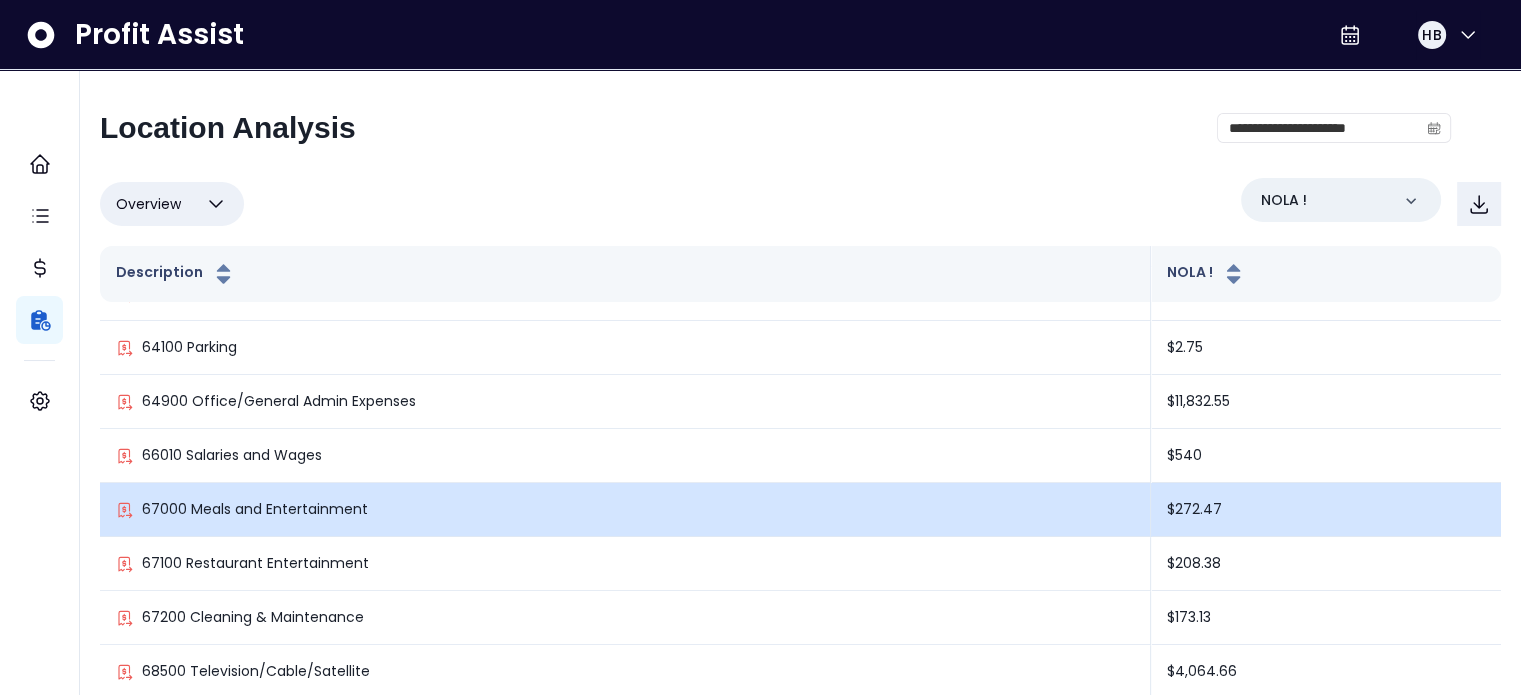 scroll, scrollTop: 854, scrollLeft: 0, axis: vertical 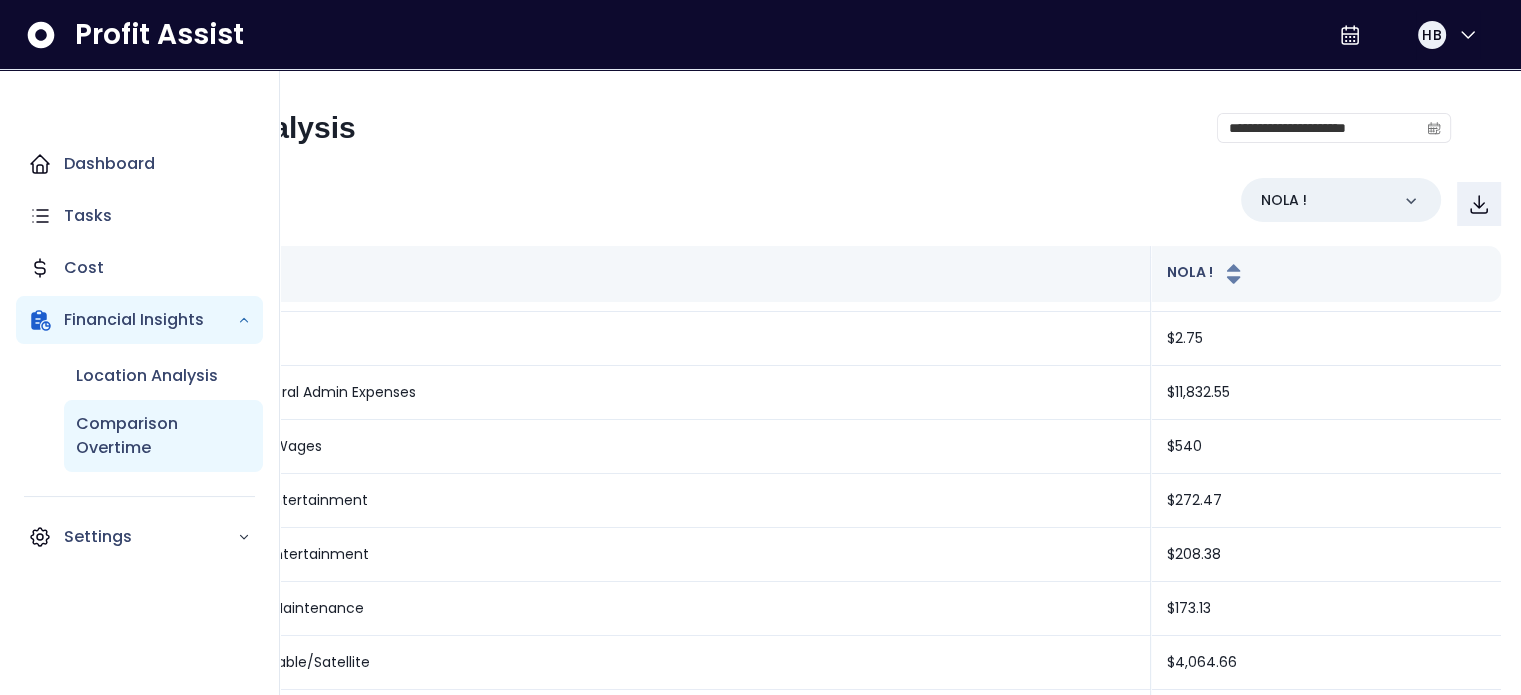 click on "Comparison Overtime" at bounding box center (163, 436) 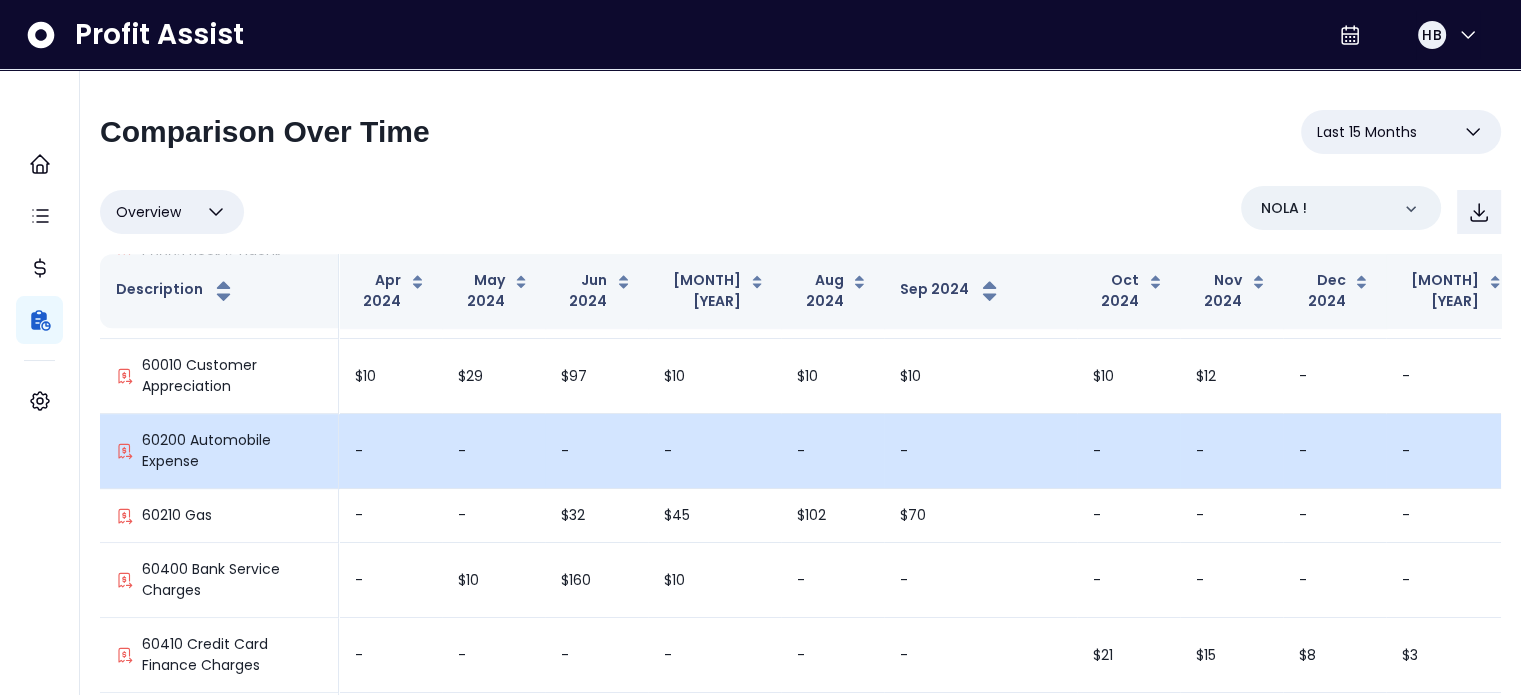 scroll, scrollTop: 1160, scrollLeft: 0, axis: vertical 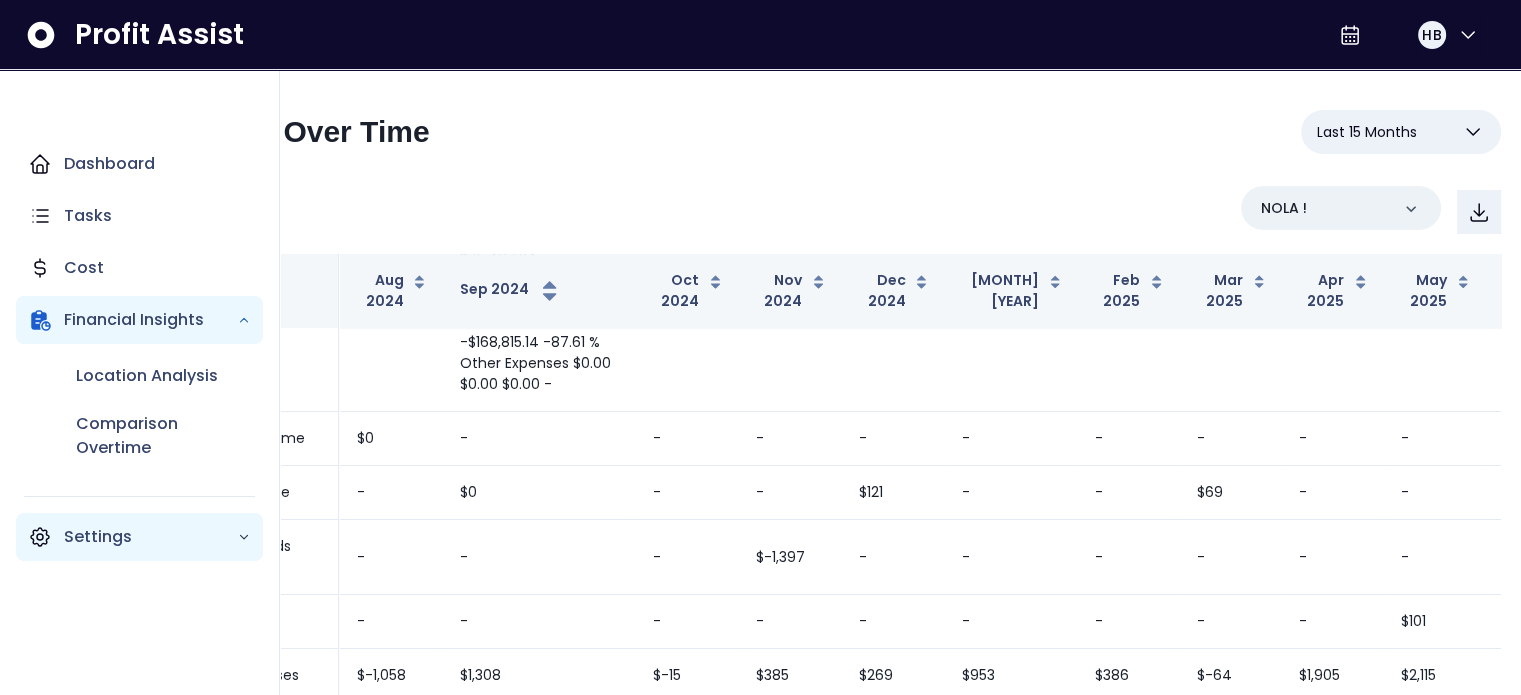 click on "Settings" at bounding box center (150, 537) 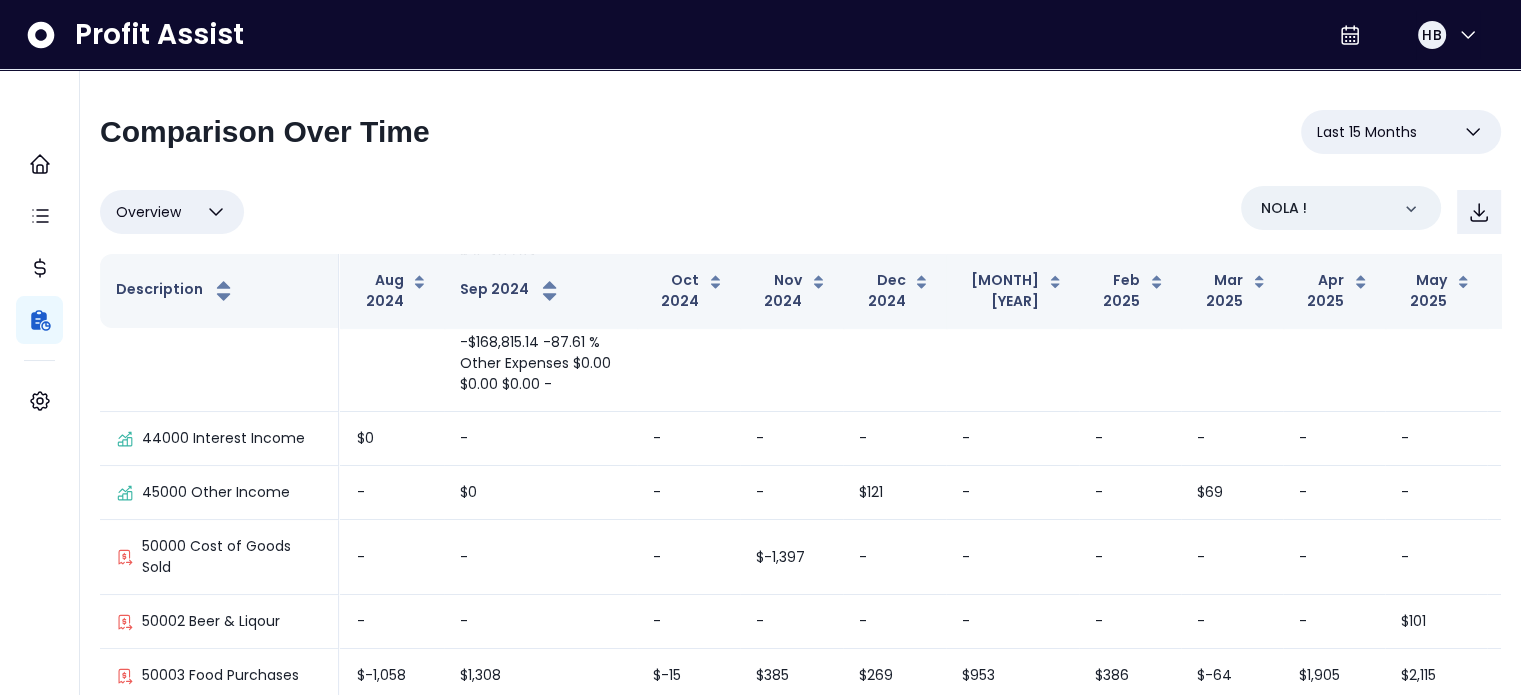 scroll, scrollTop: 0, scrollLeft: 0, axis: both 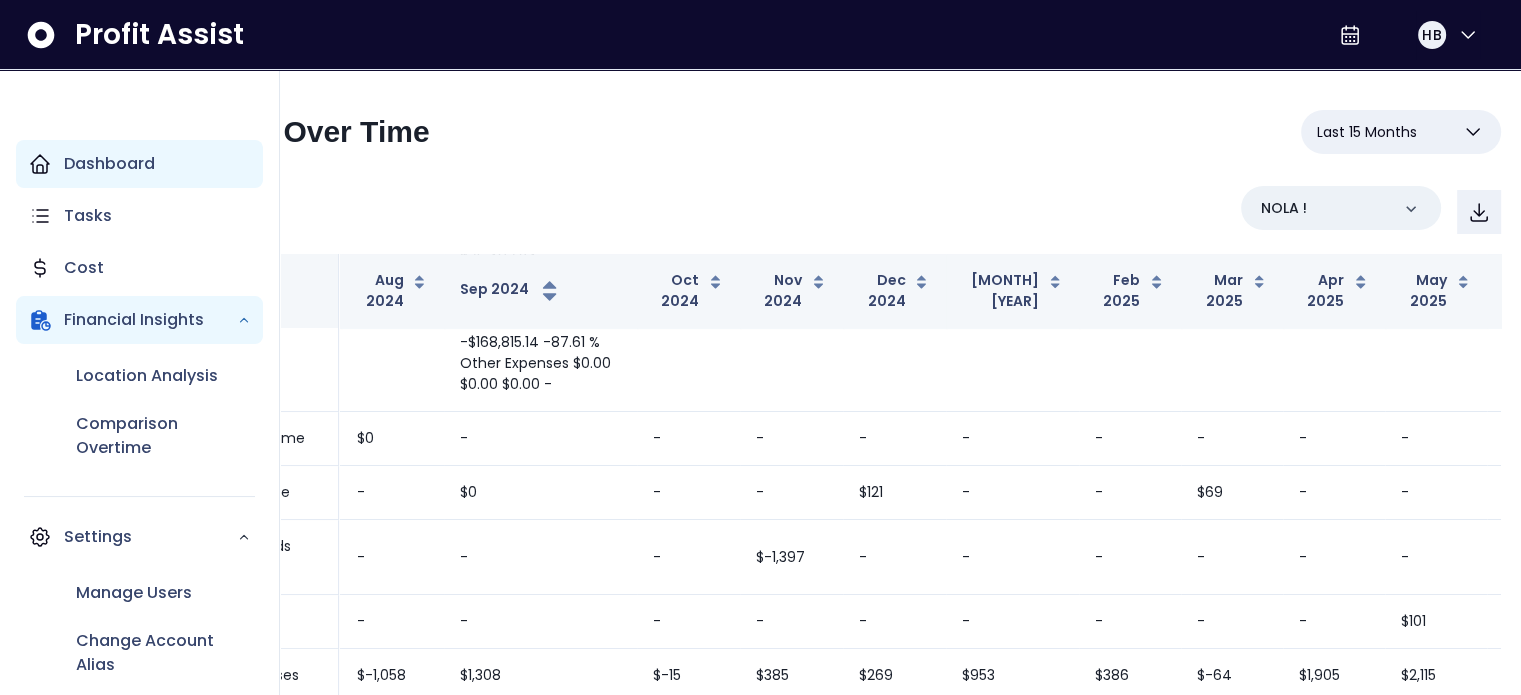 click 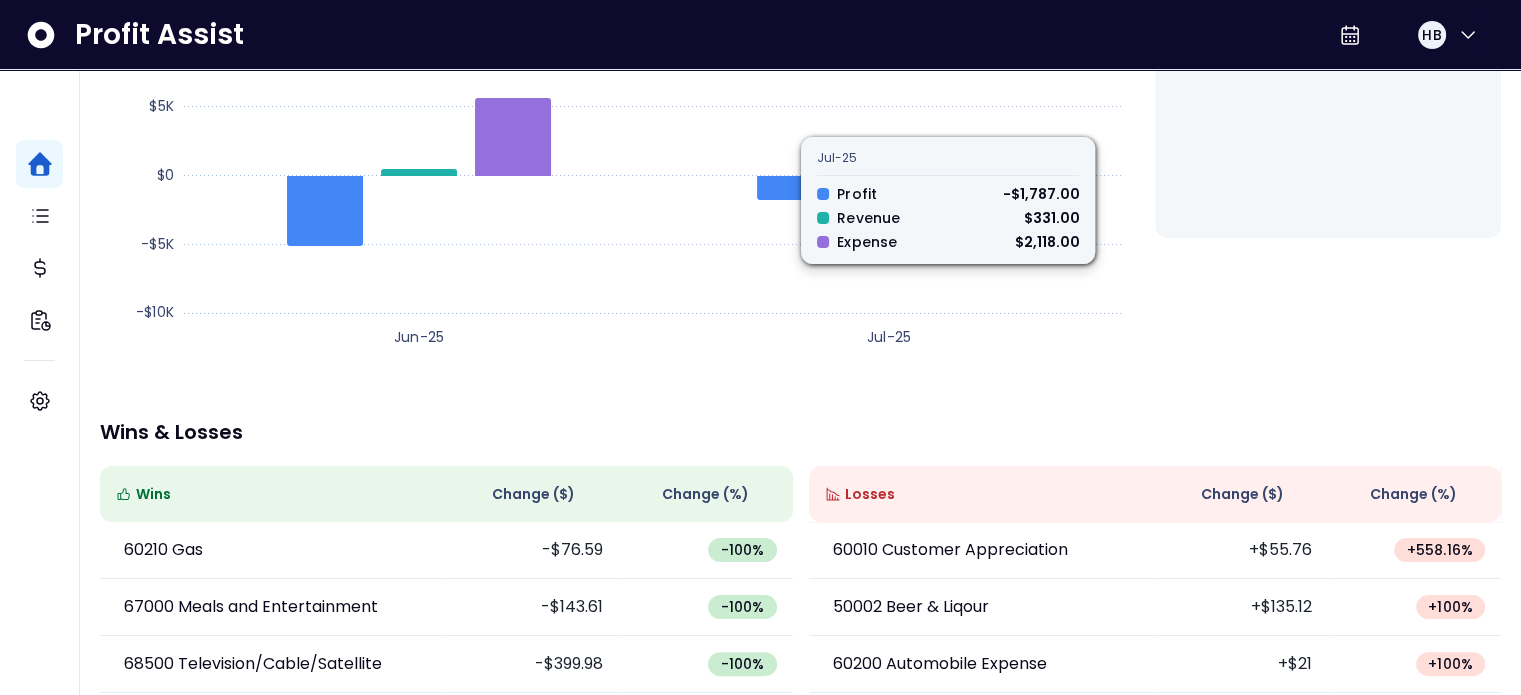 scroll, scrollTop: 500, scrollLeft: 0, axis: vertical 